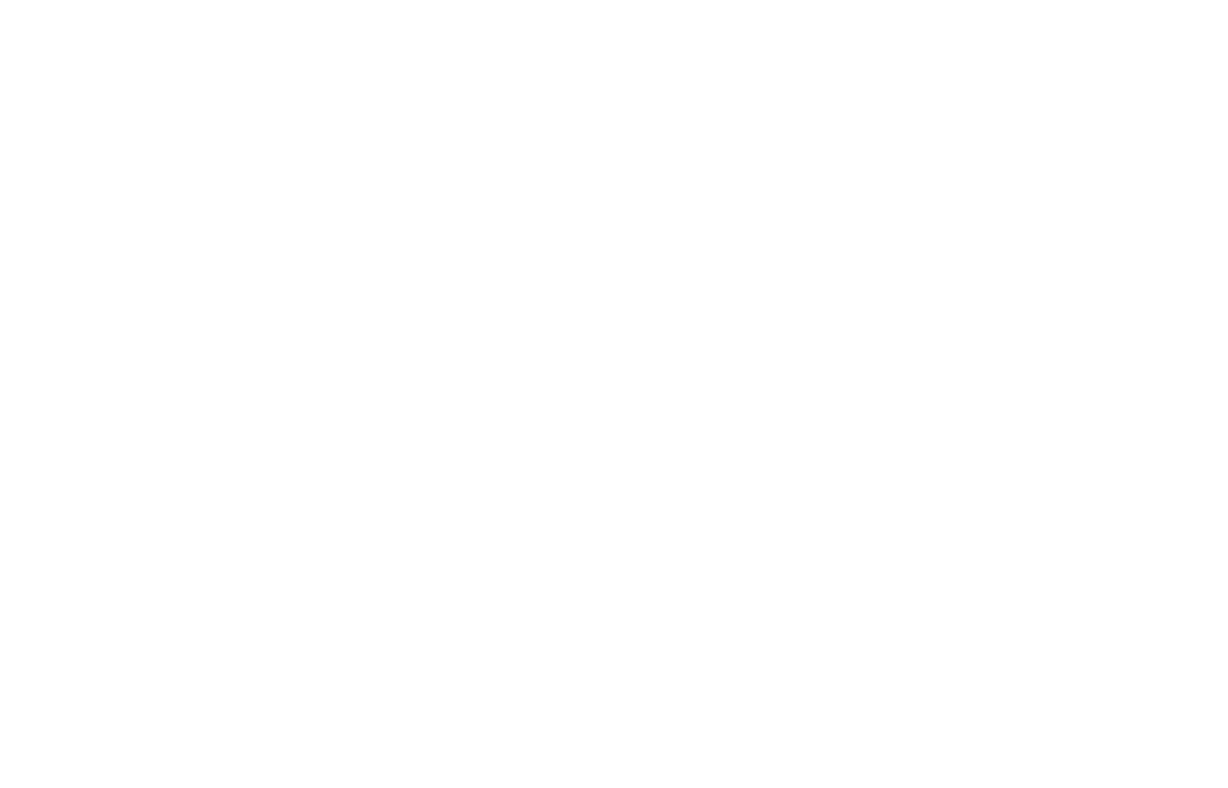 scroll, scrollTop: 0, scrollLeft: 0, axis: both 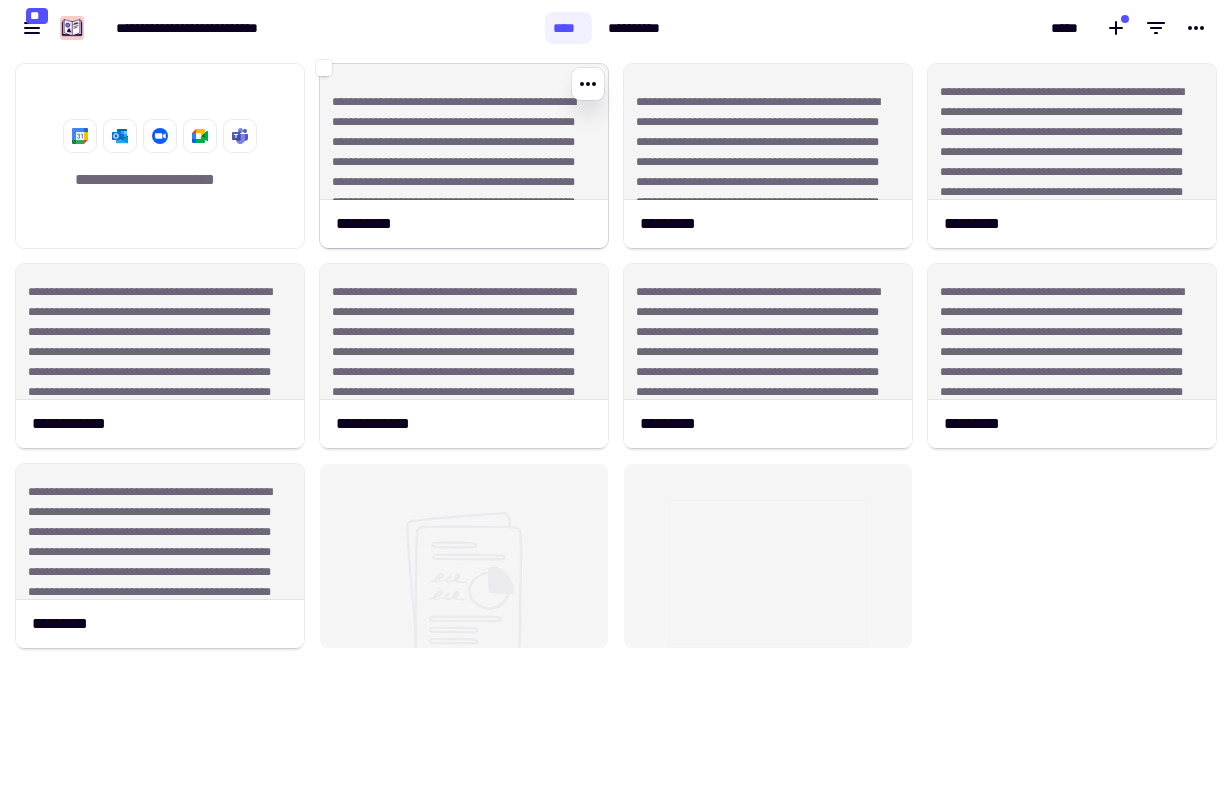 click on "**********" 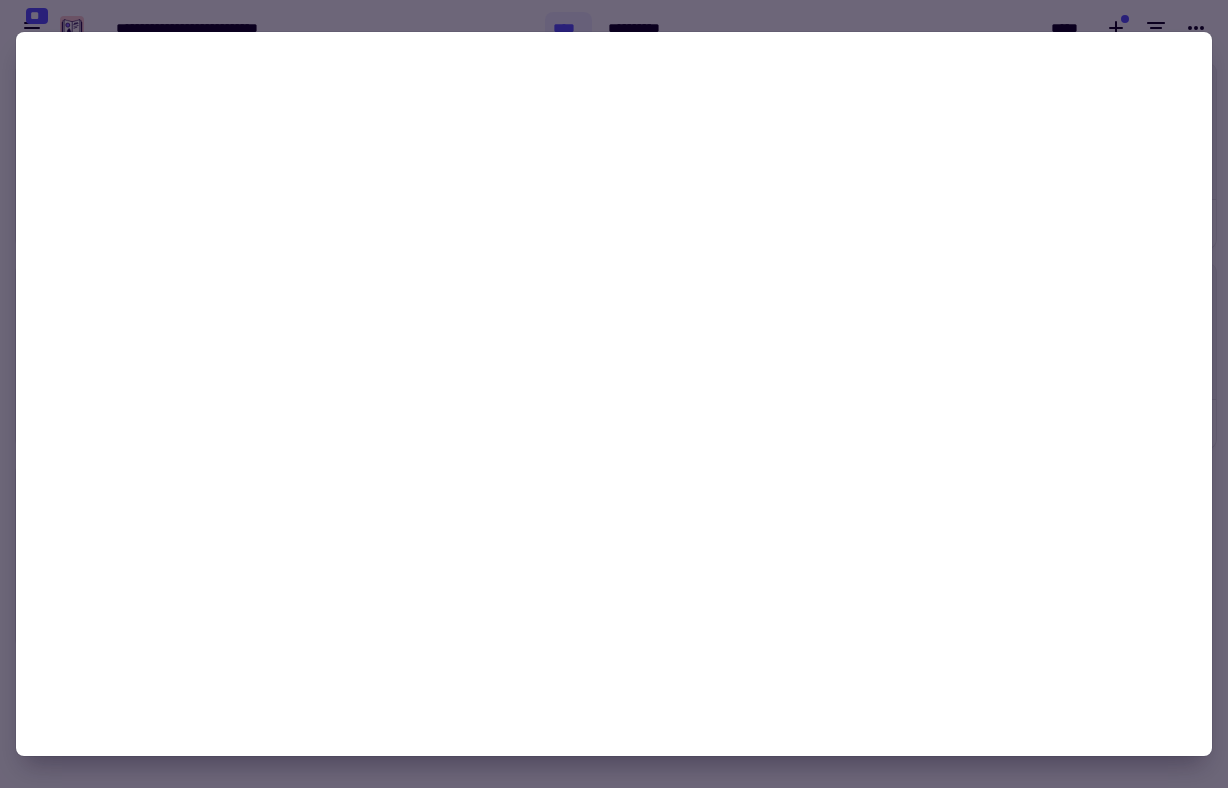 click on "**********" 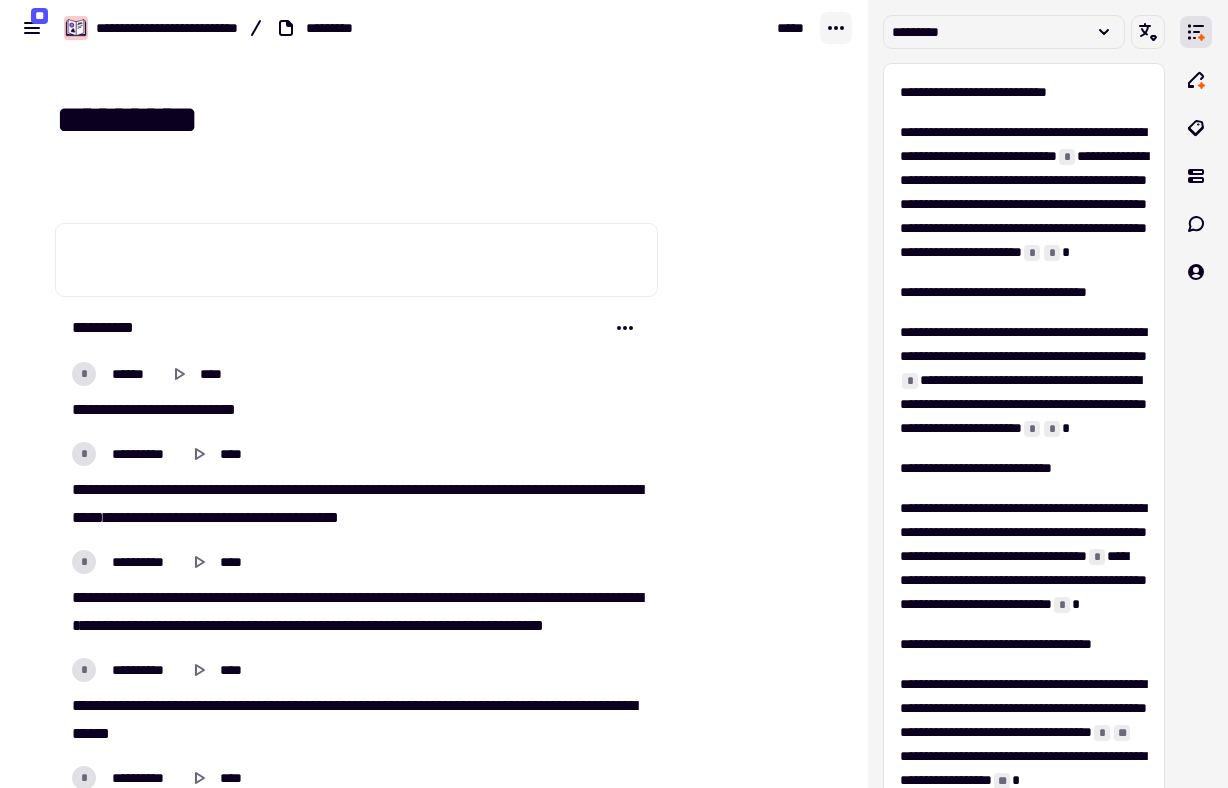 click 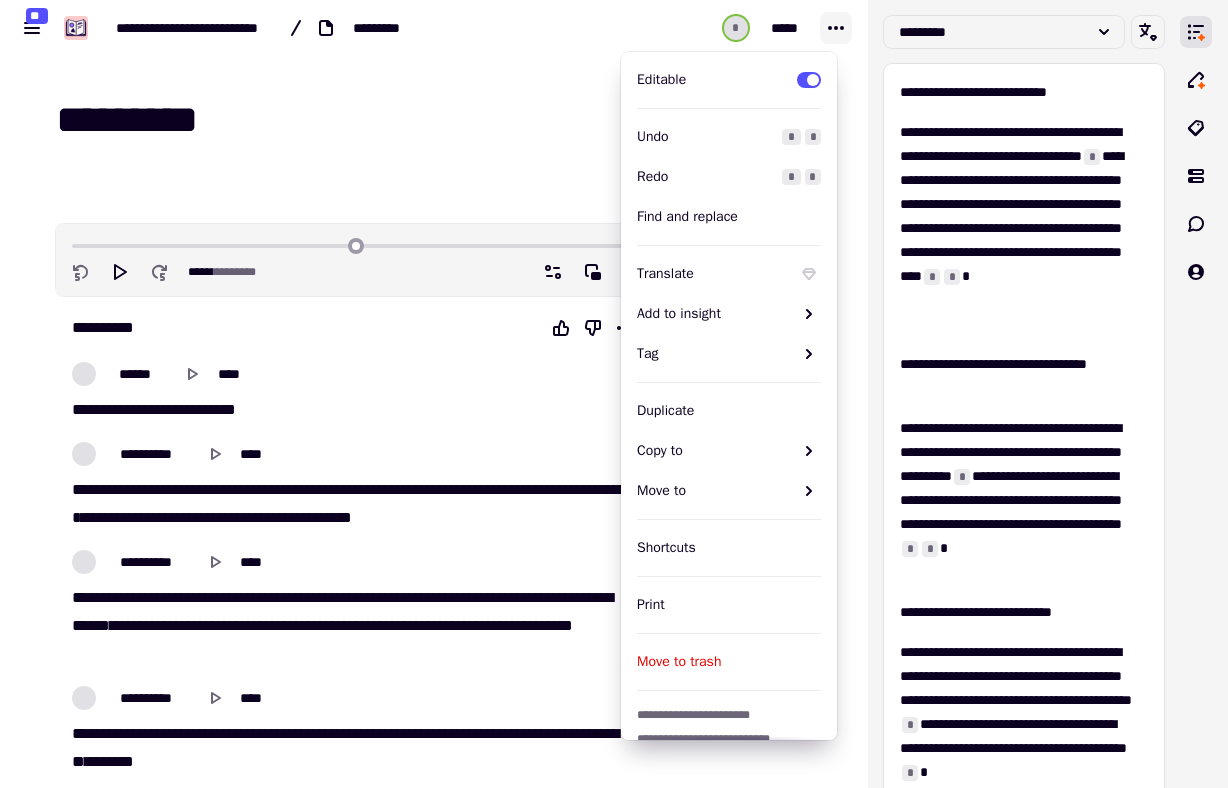 click 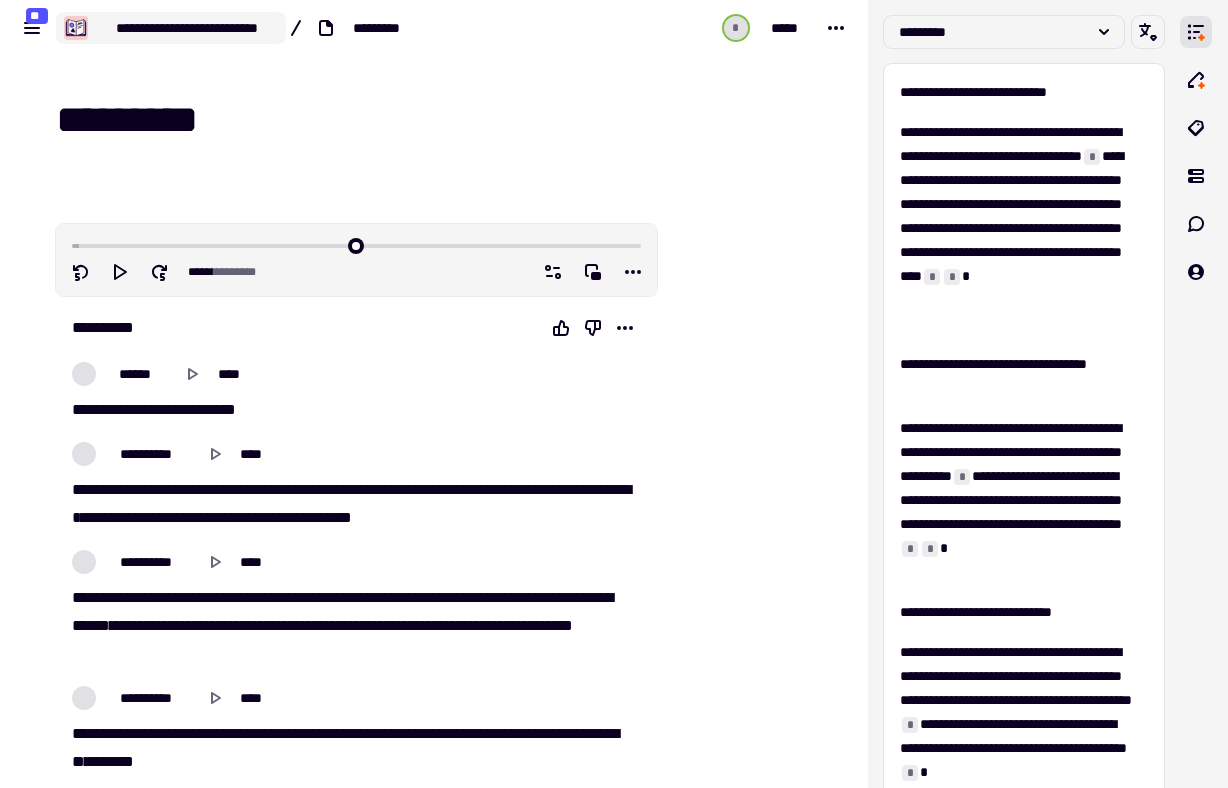click on "**********" 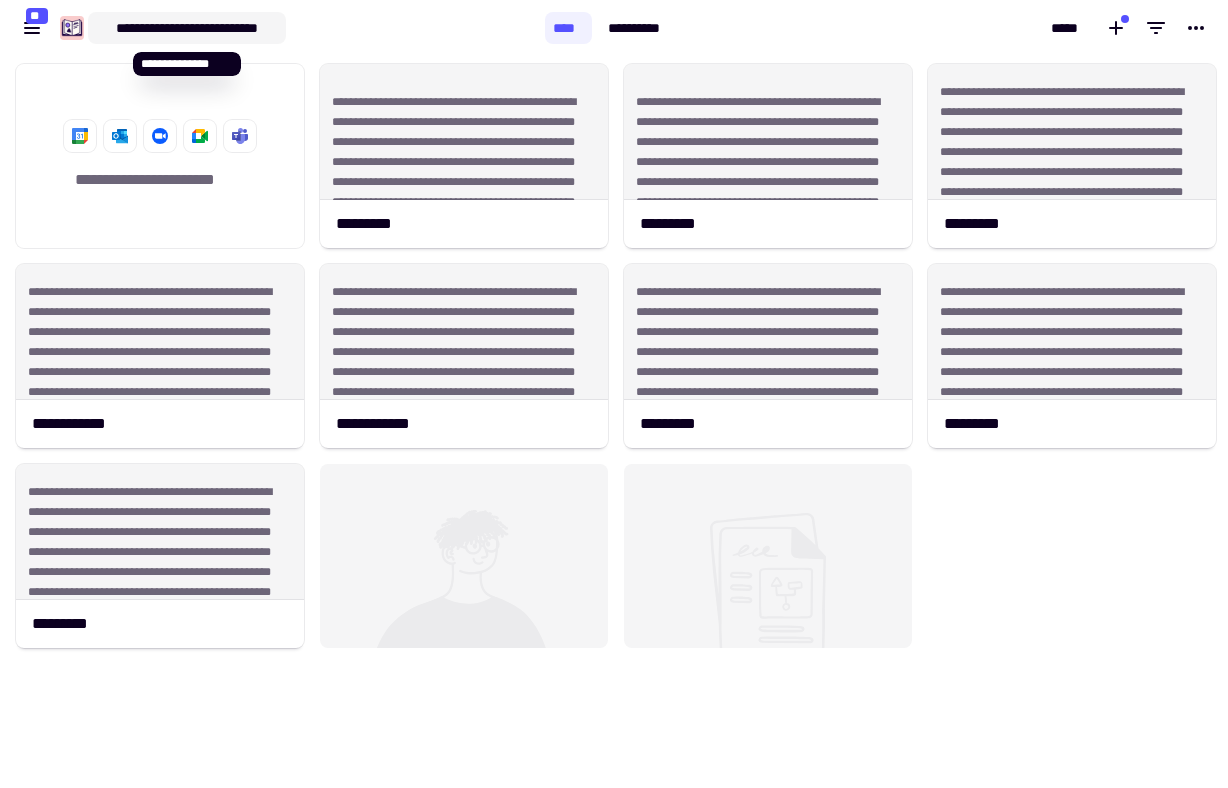 scroll, scrollTop: 16, scrollLeft: 16, axis: both 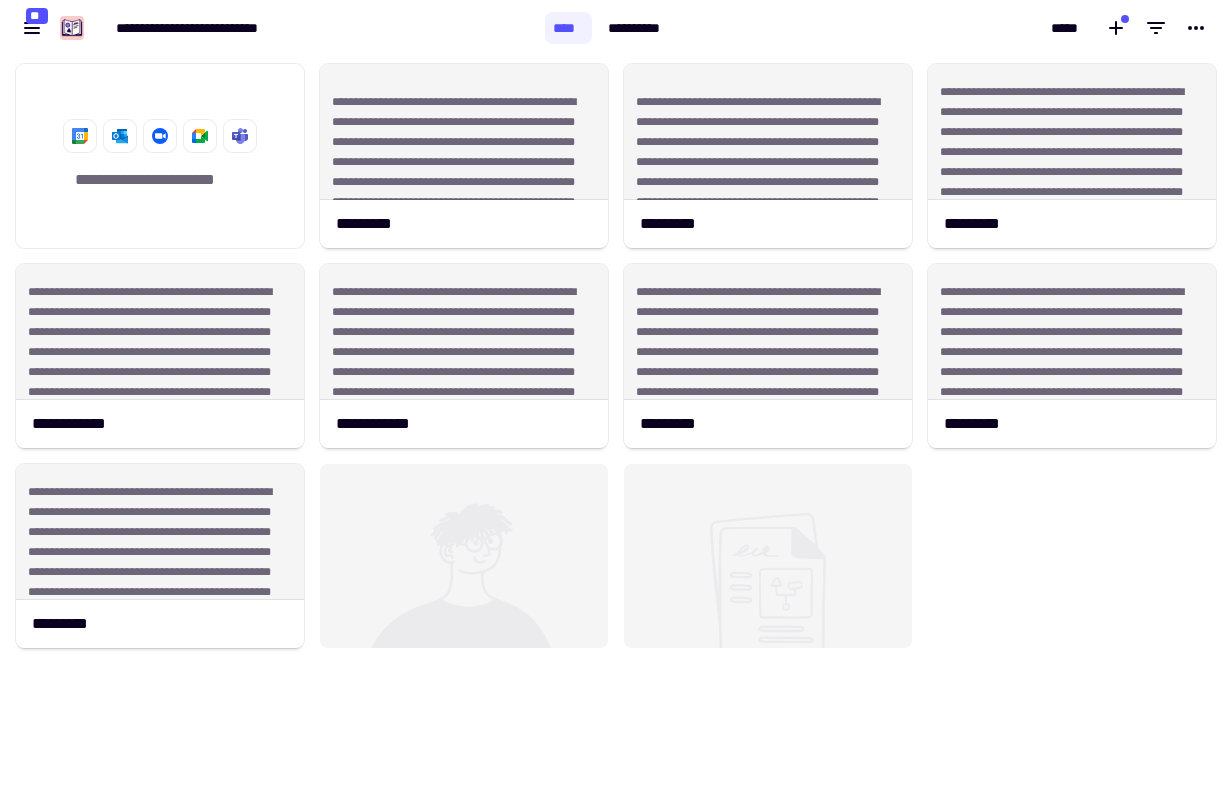 click 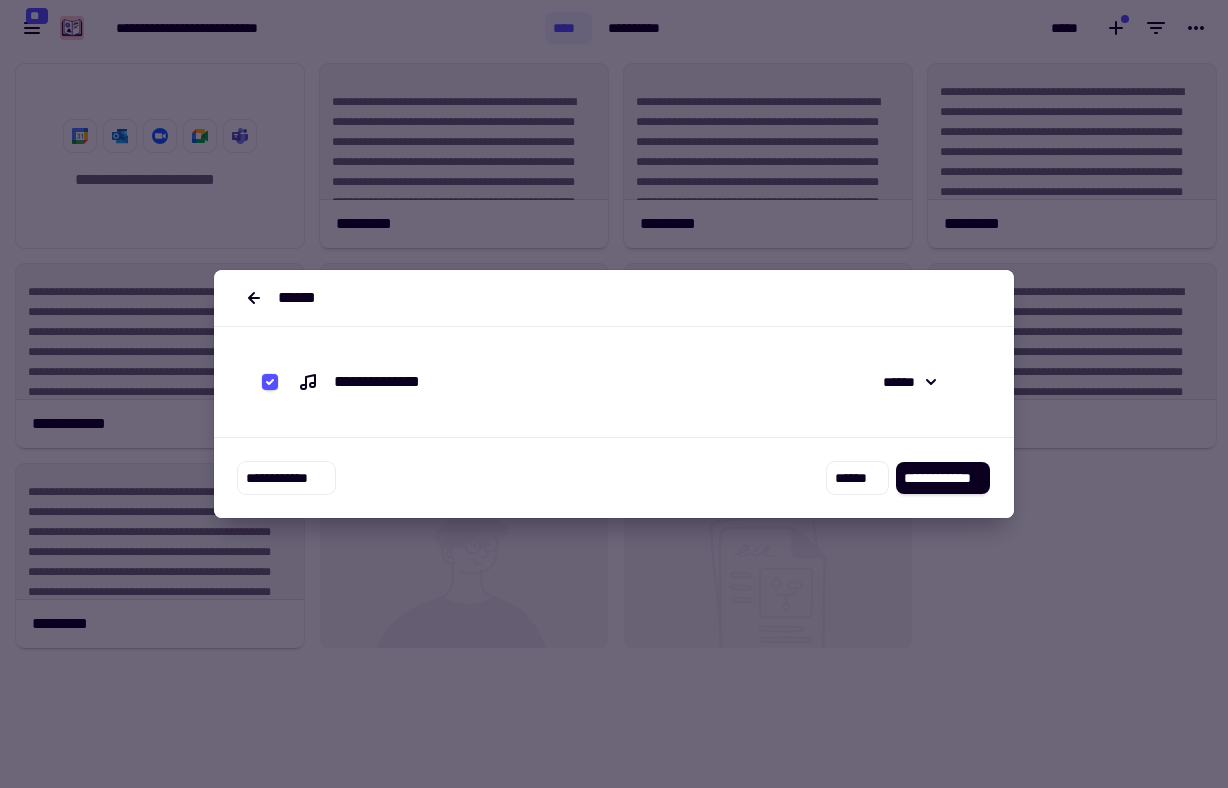click on "**********" at bounding box center (399, 382) 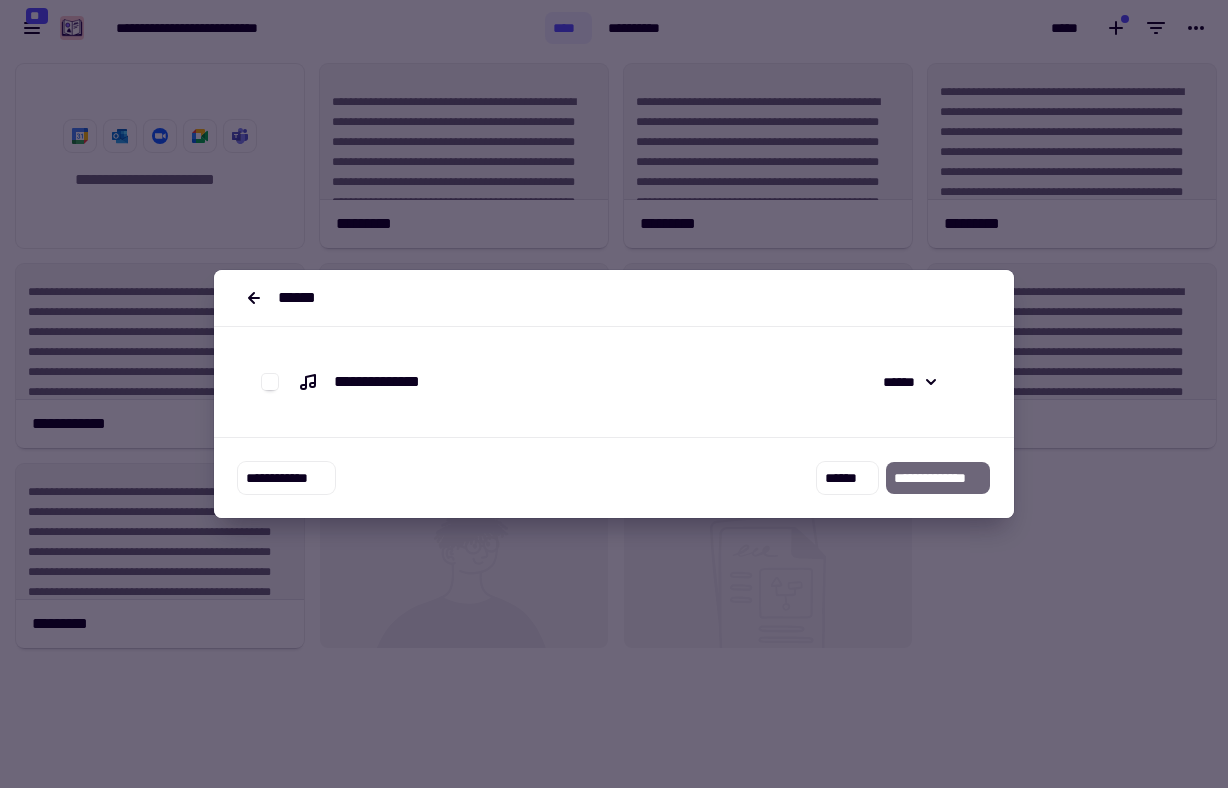 click on "**********" at bounding box center [399, 382] 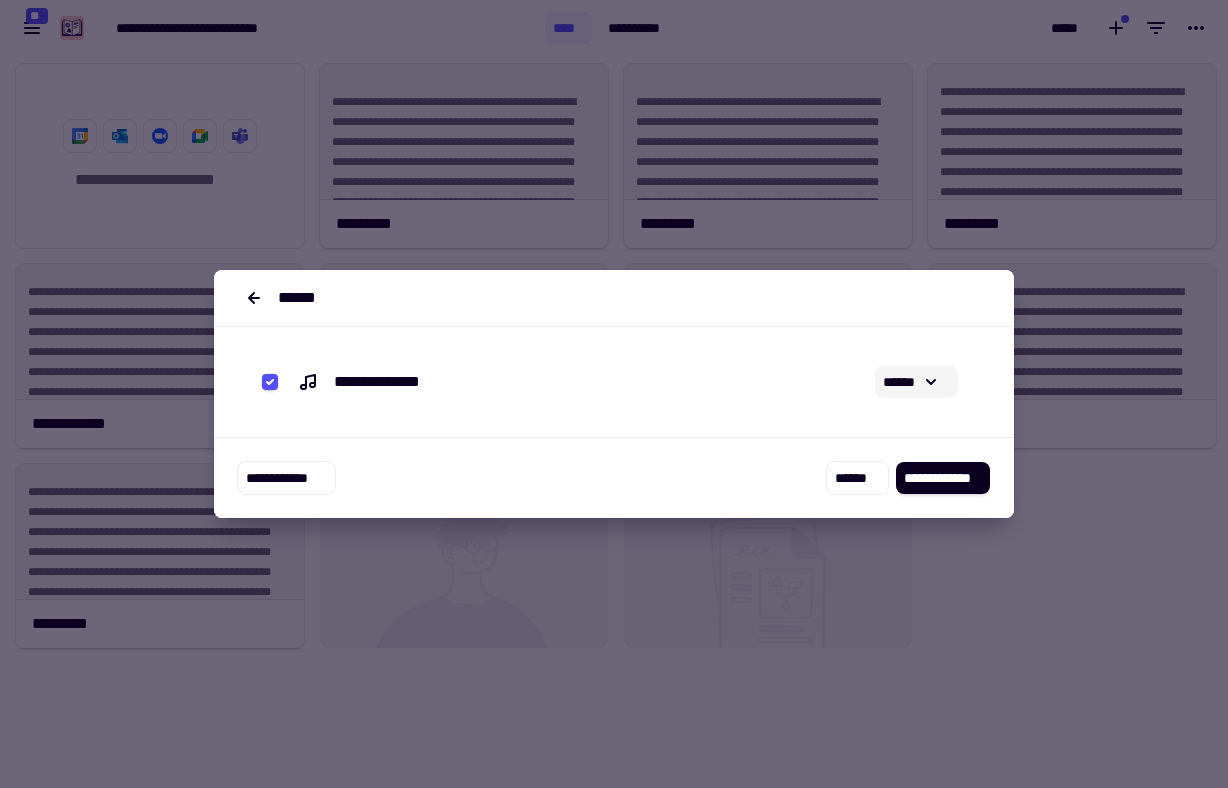 click 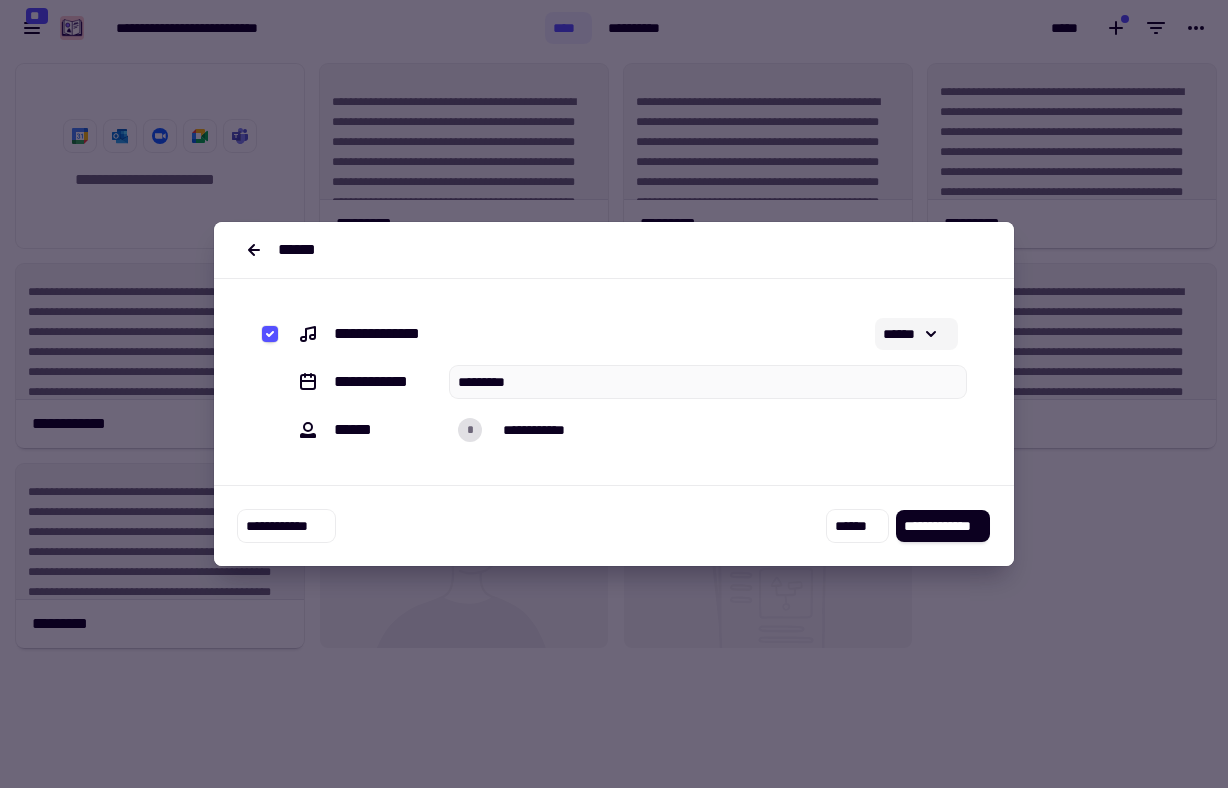 click on "******" 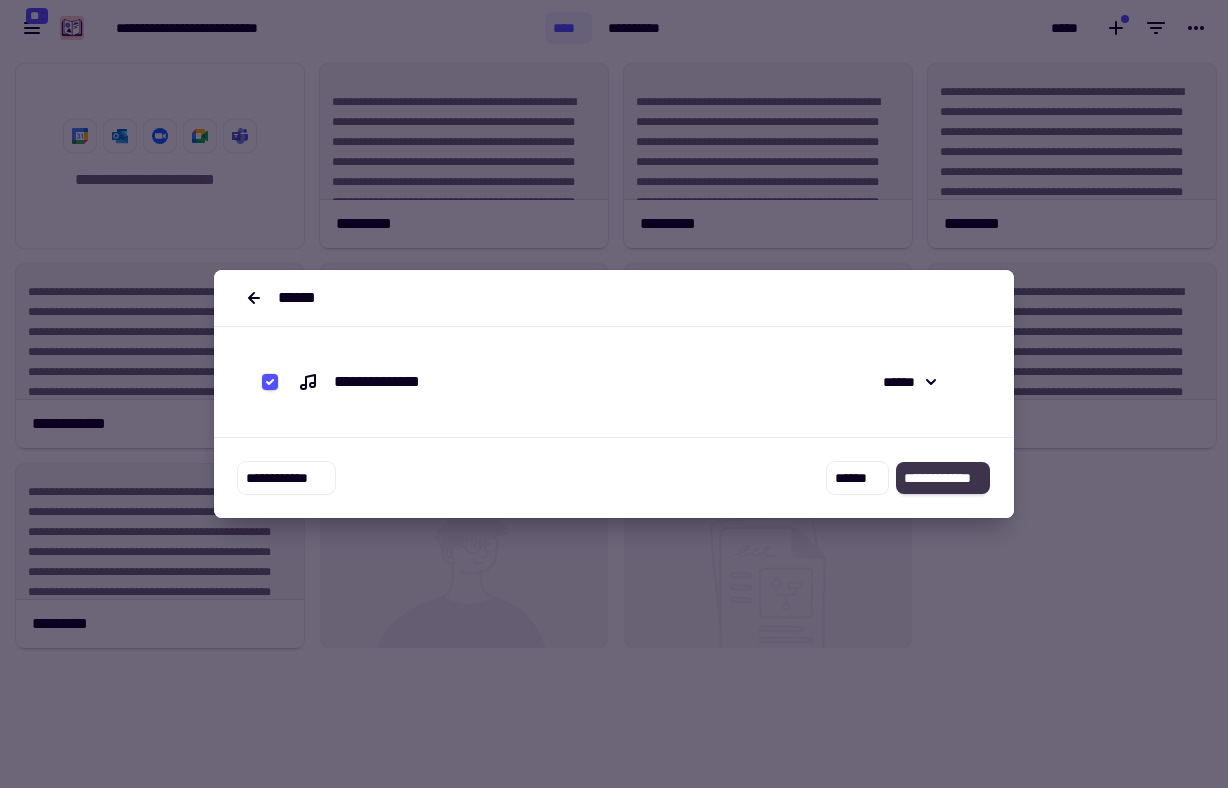 click on "**********" 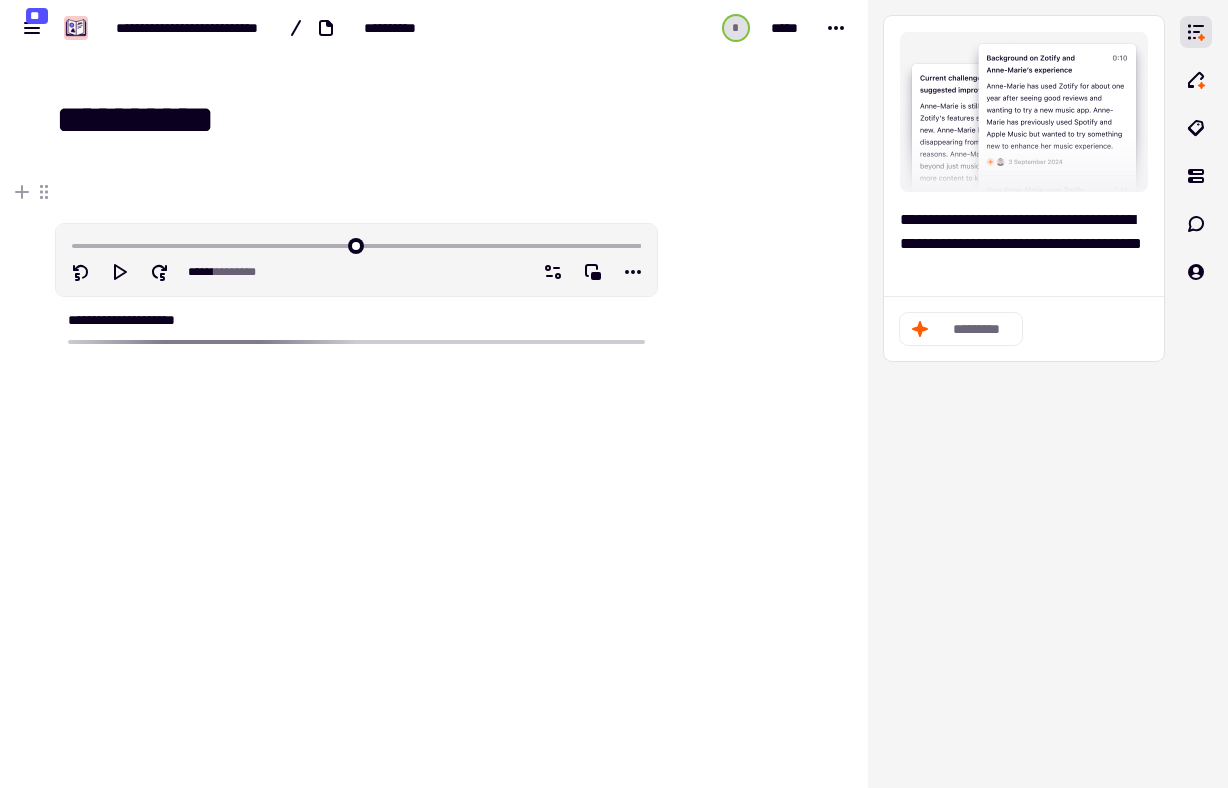 click on "**********" at bounding box center [446, 120] 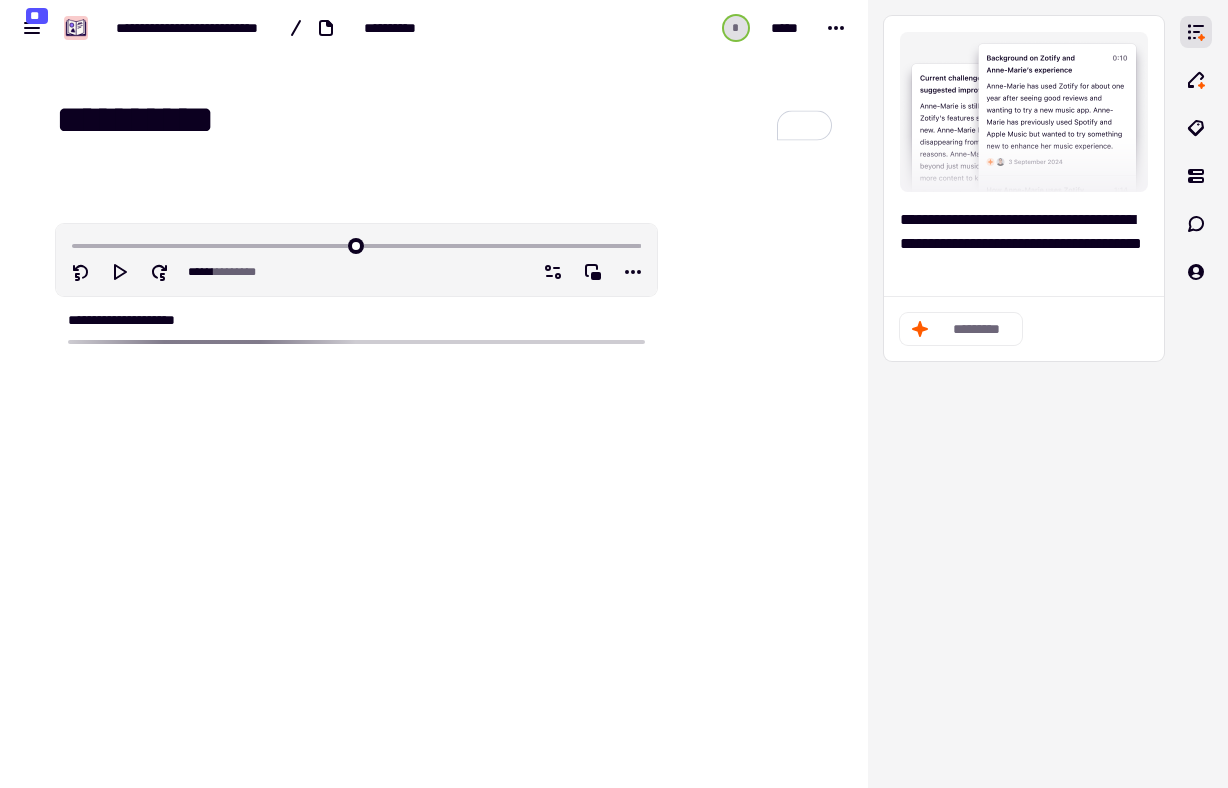 drag, startPoint x: 313, startPoint y: 119, endPoint x: 2, endPoint y: 91, distance: 312.2579 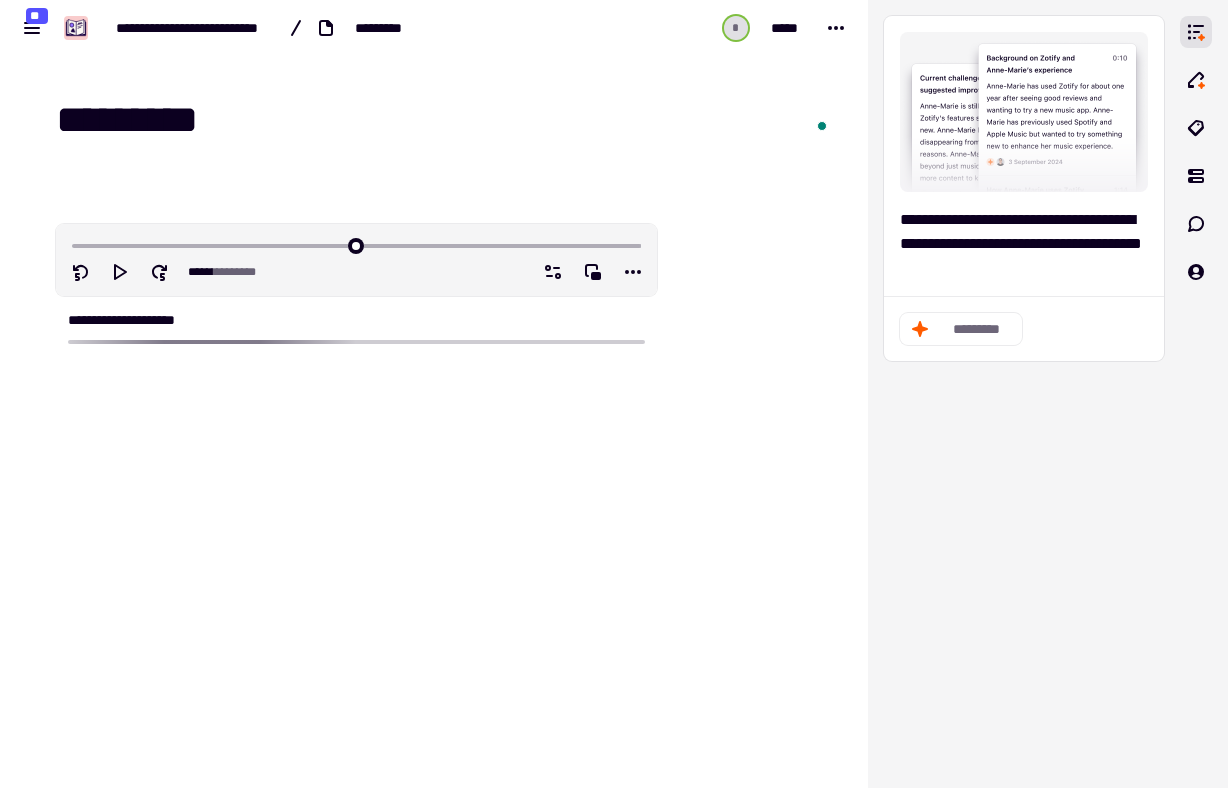 type on "*********" 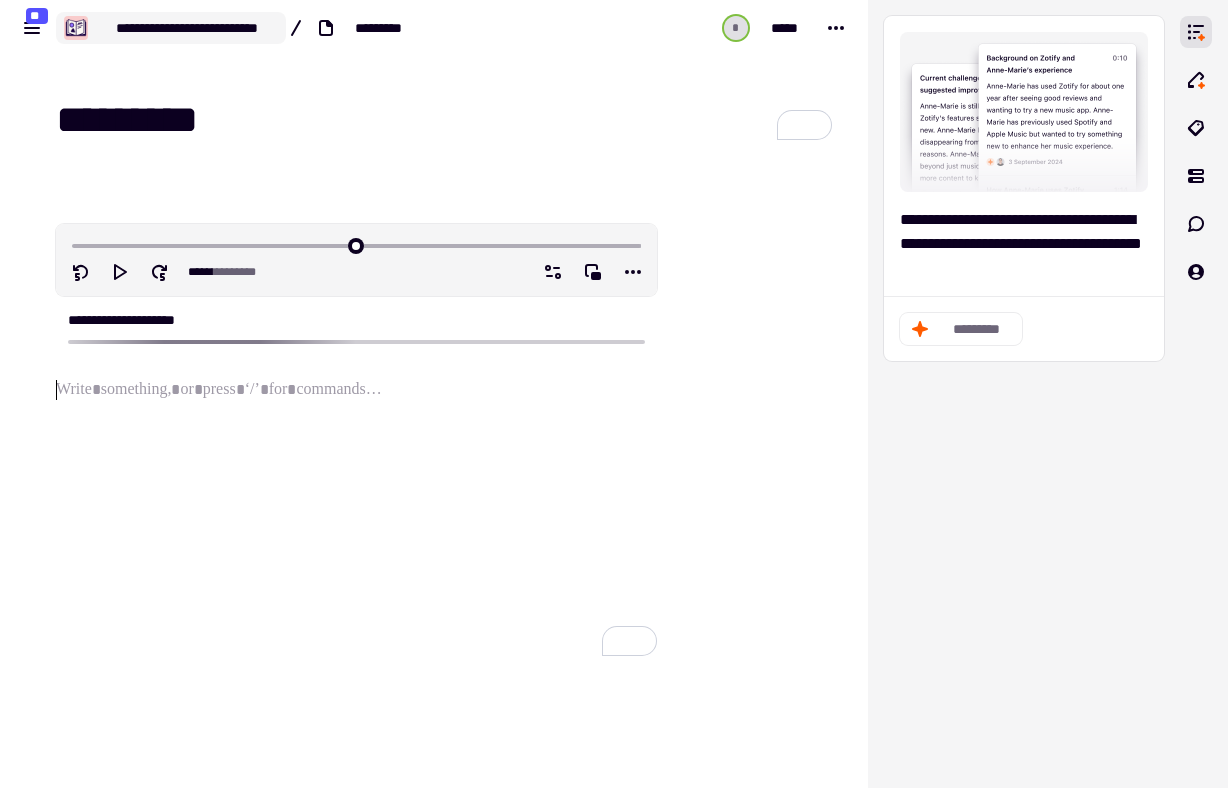 click on "**********" 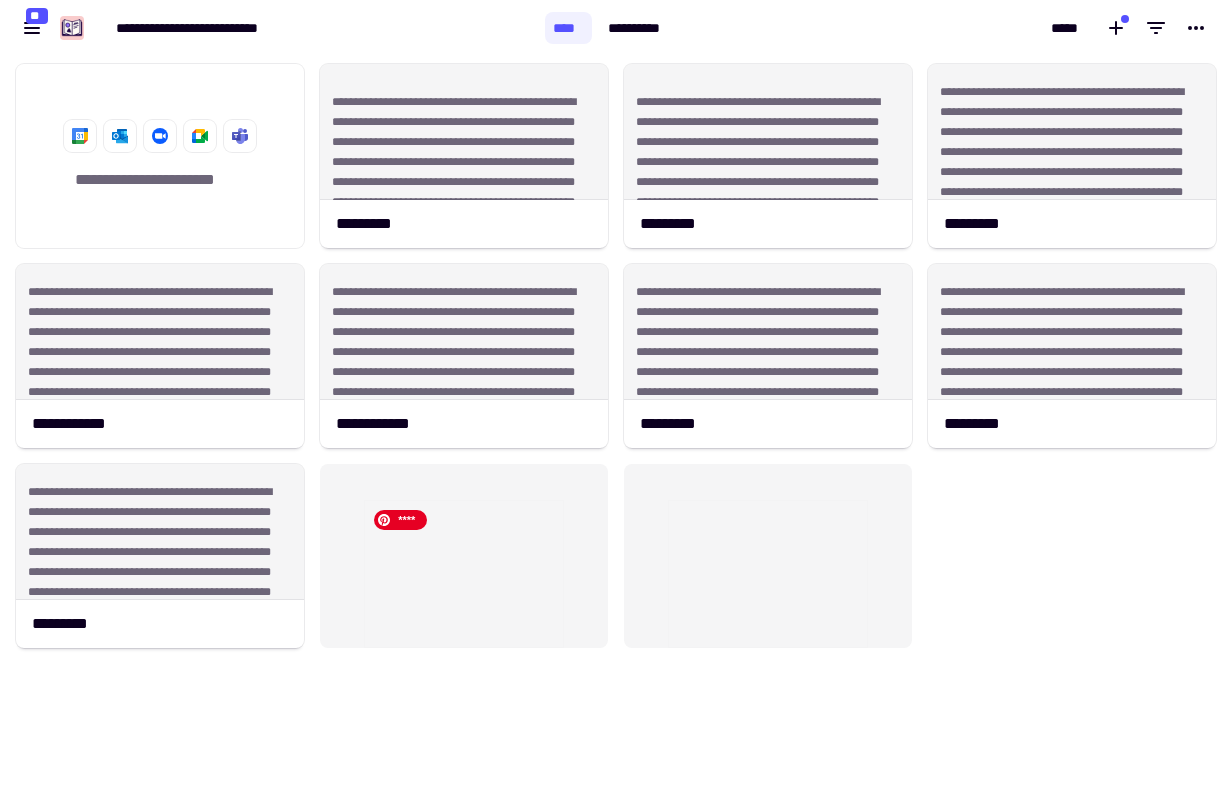 scroll, scrollTop: 16, scrollLeft: 16, axis: both 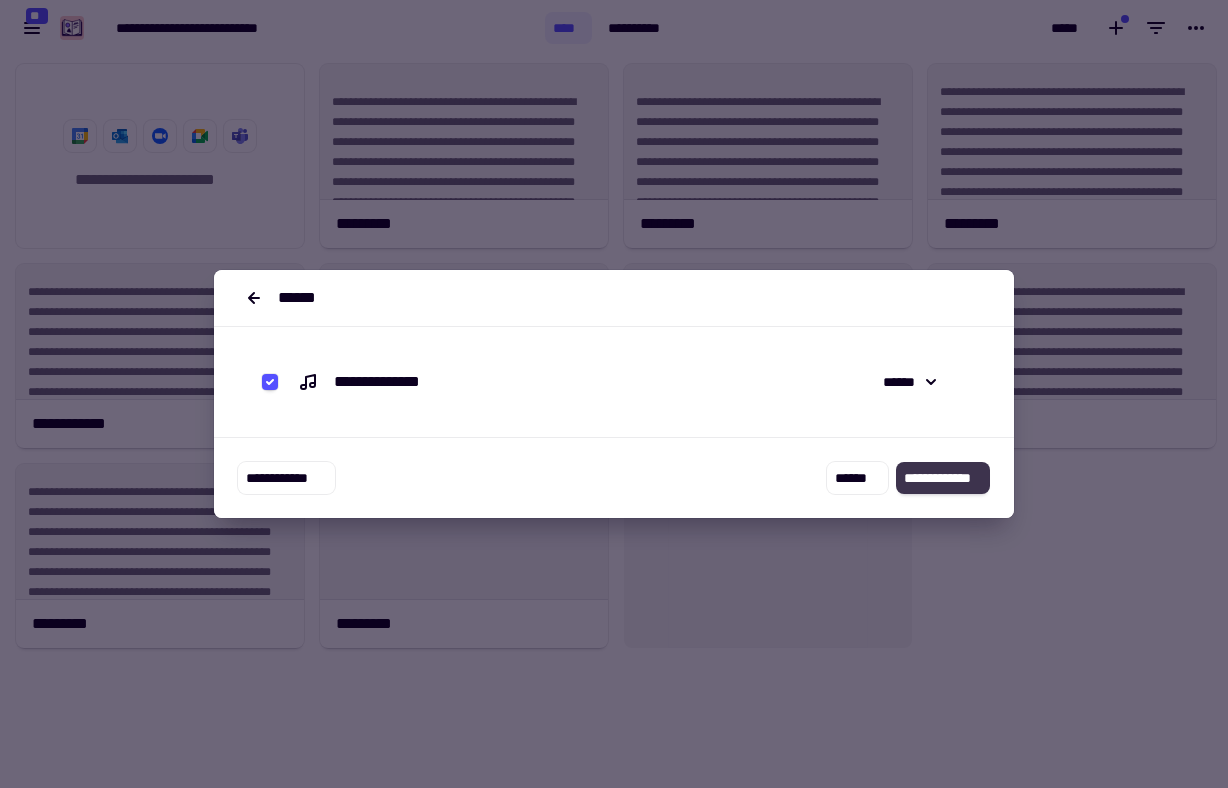click on "**********" 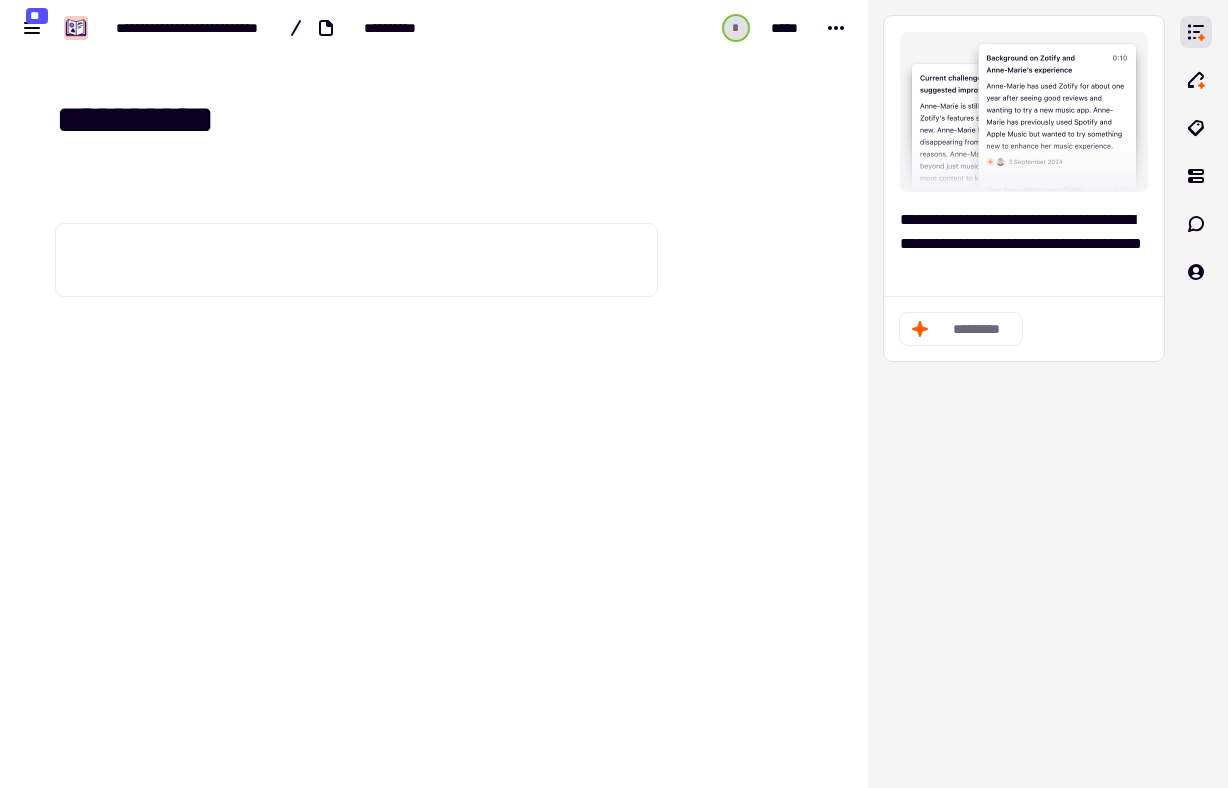 click on "**********" at bounding box center [446, 120] 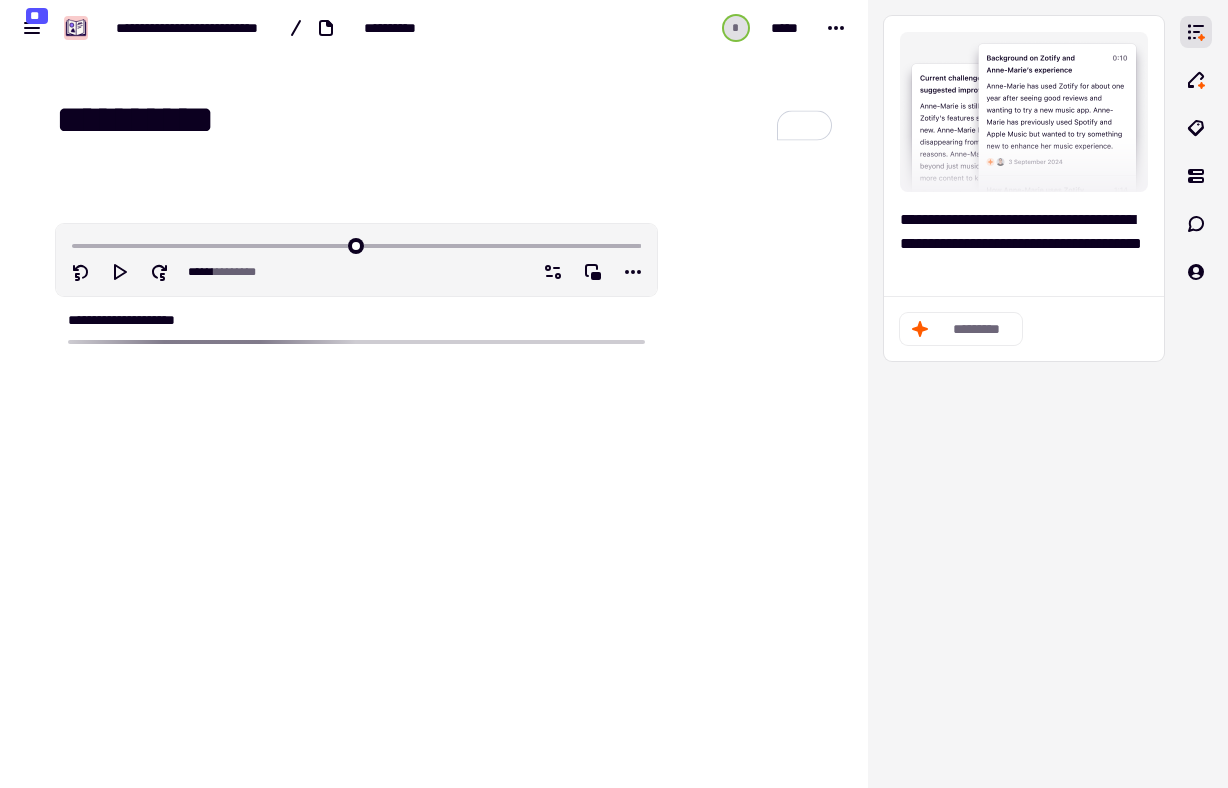 drag, startPoint x: 354, startPoint y: 128, endPoint x: 55, endPoint y: 93, distance: 301.04153 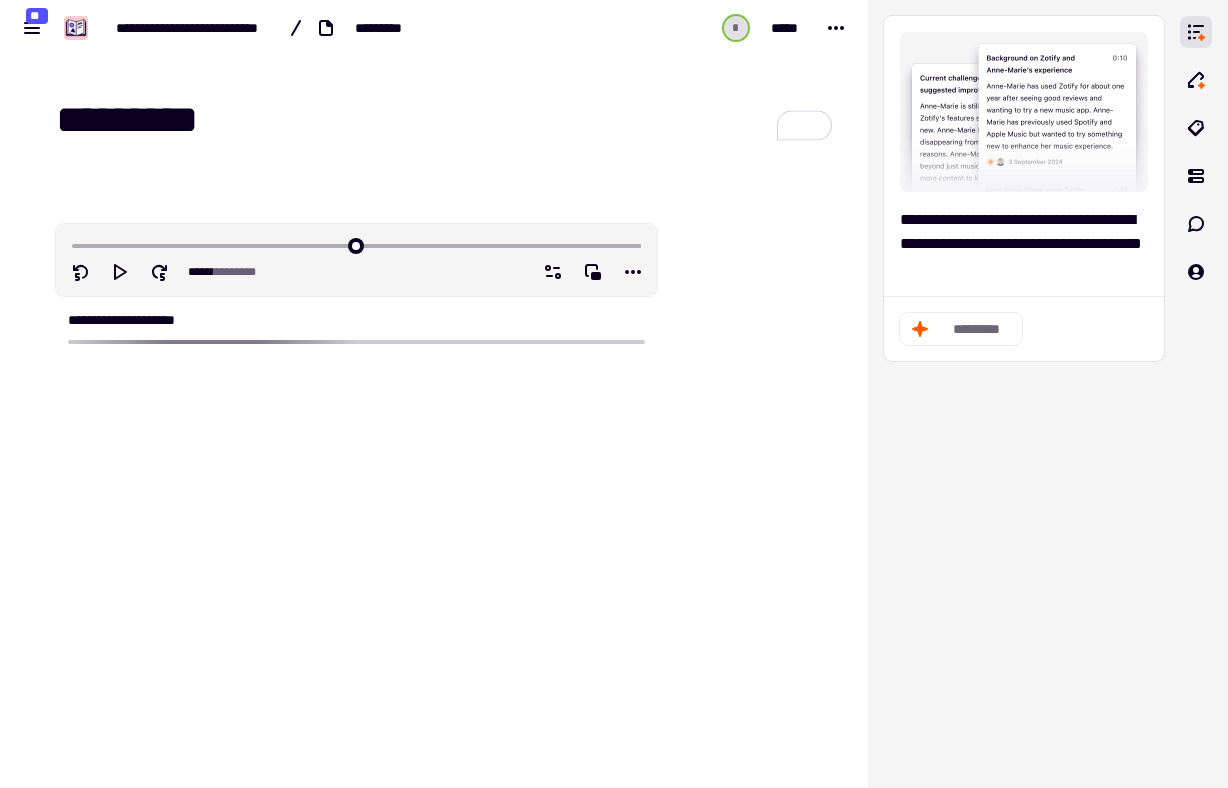 type on "*********" 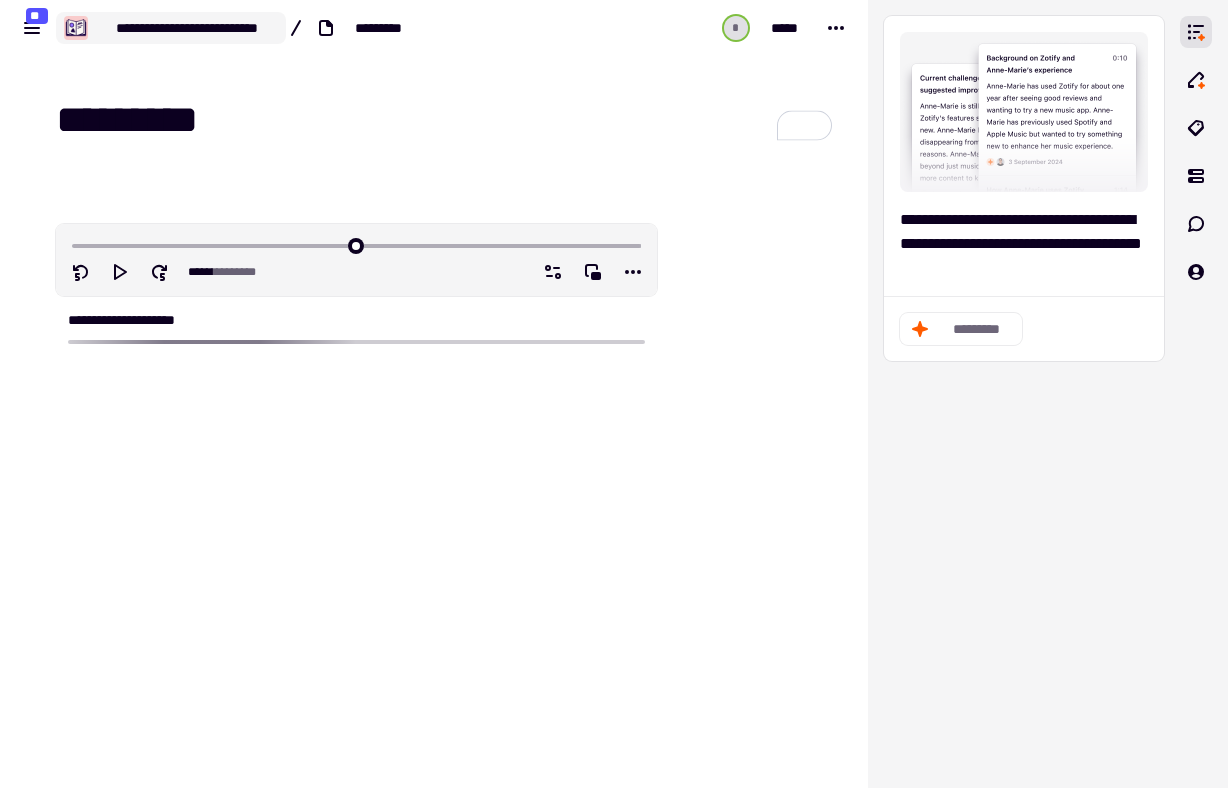 click on "**********" 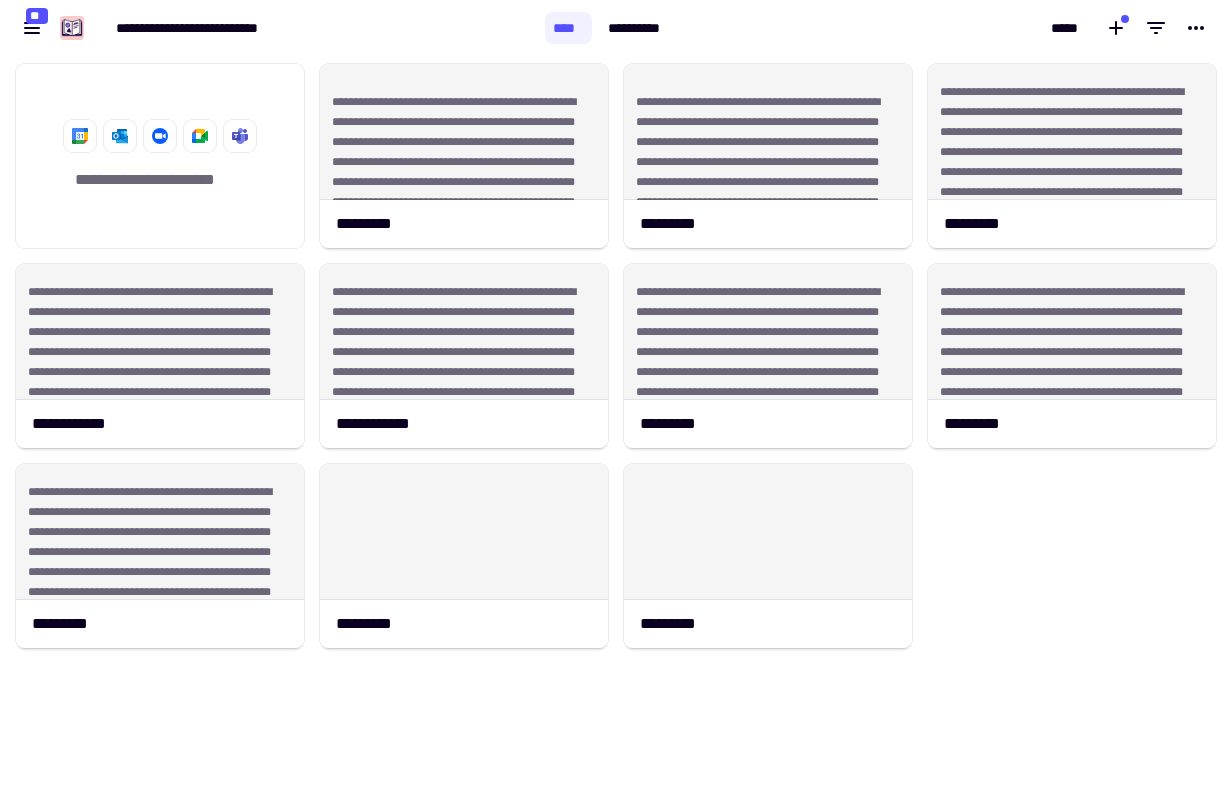 scroll, scrollTop: 16, scrollLeft: 16, axis: both 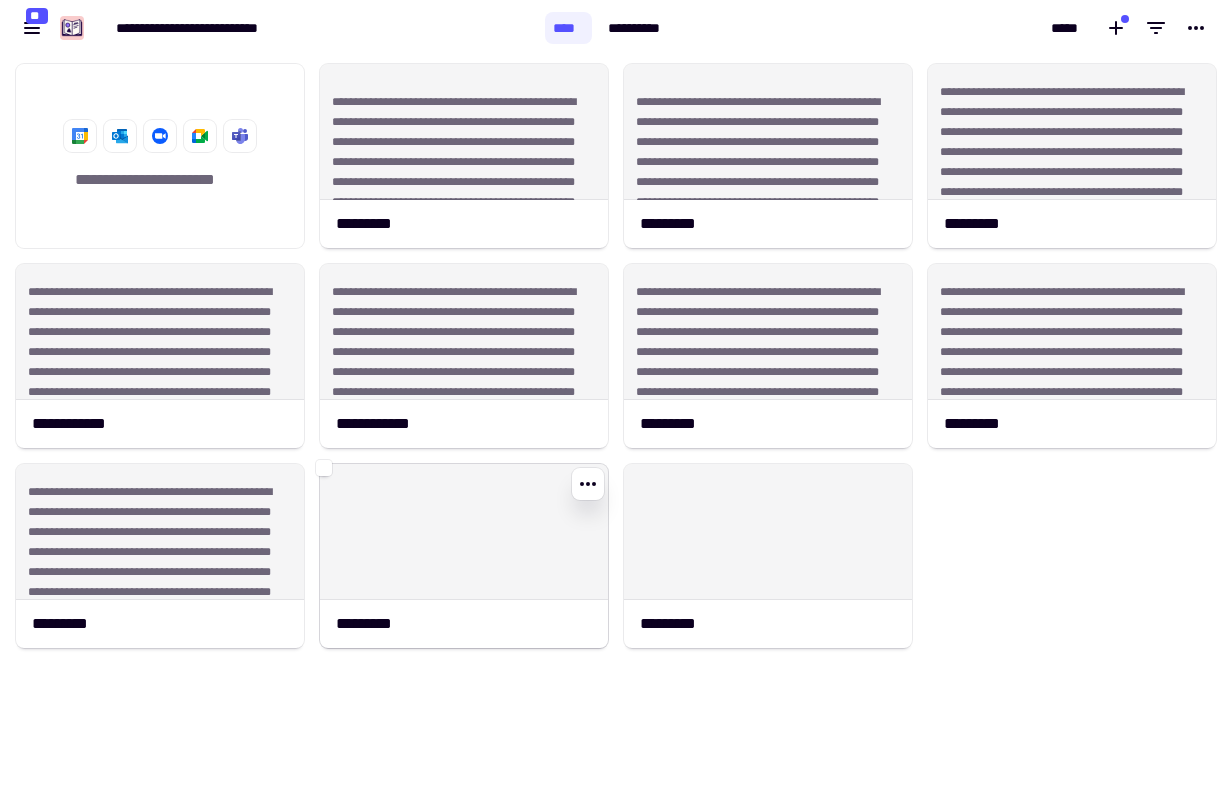 click 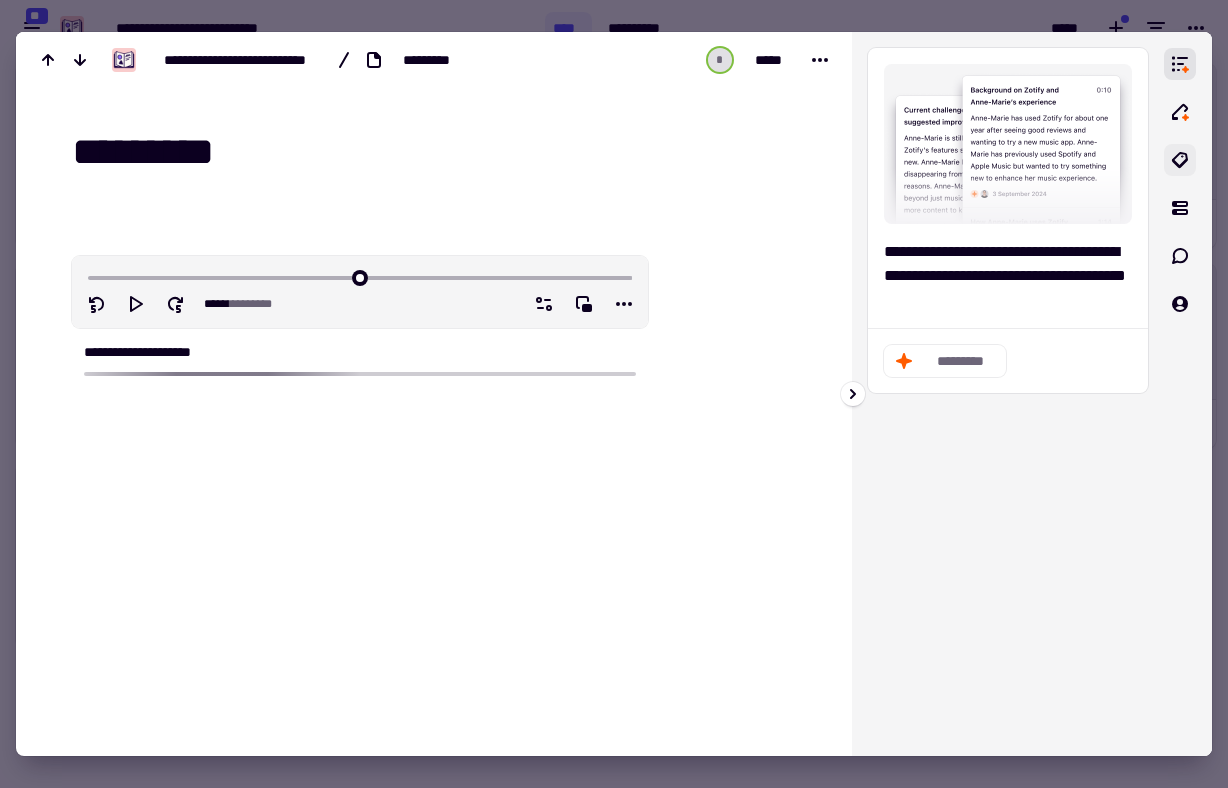 click 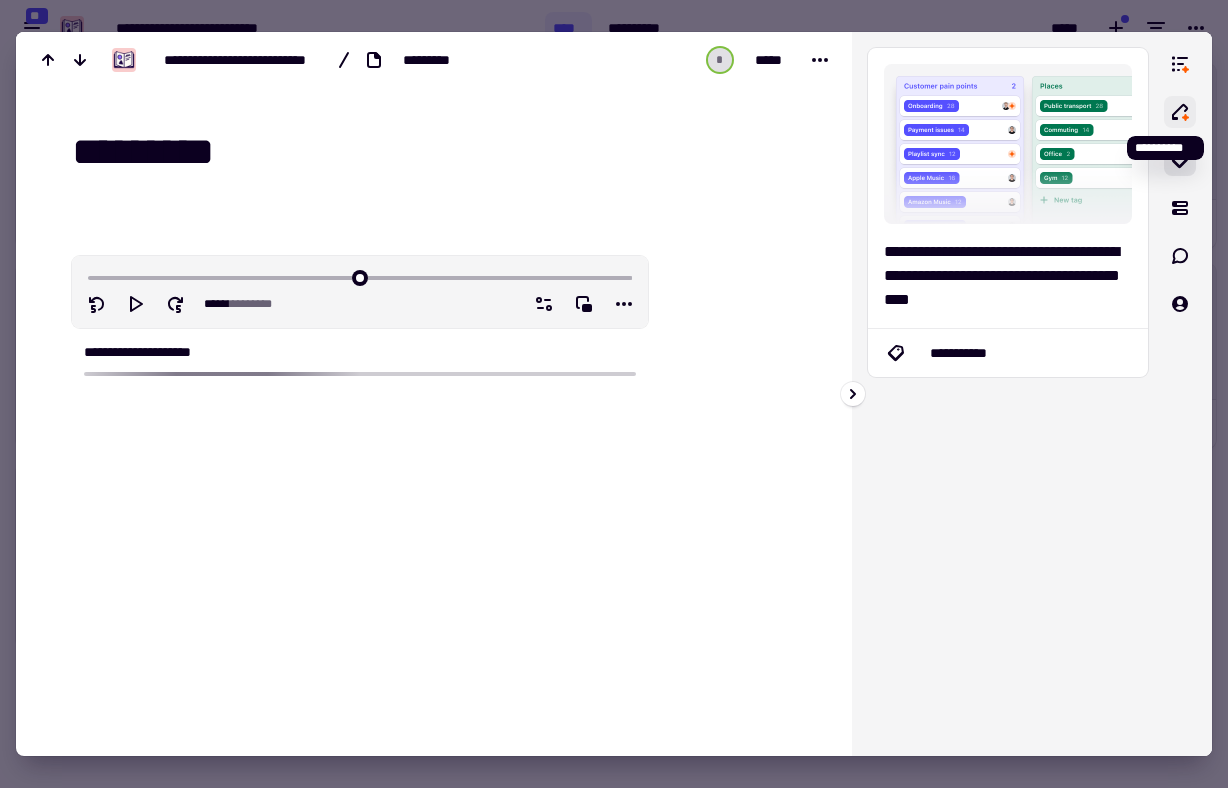 click 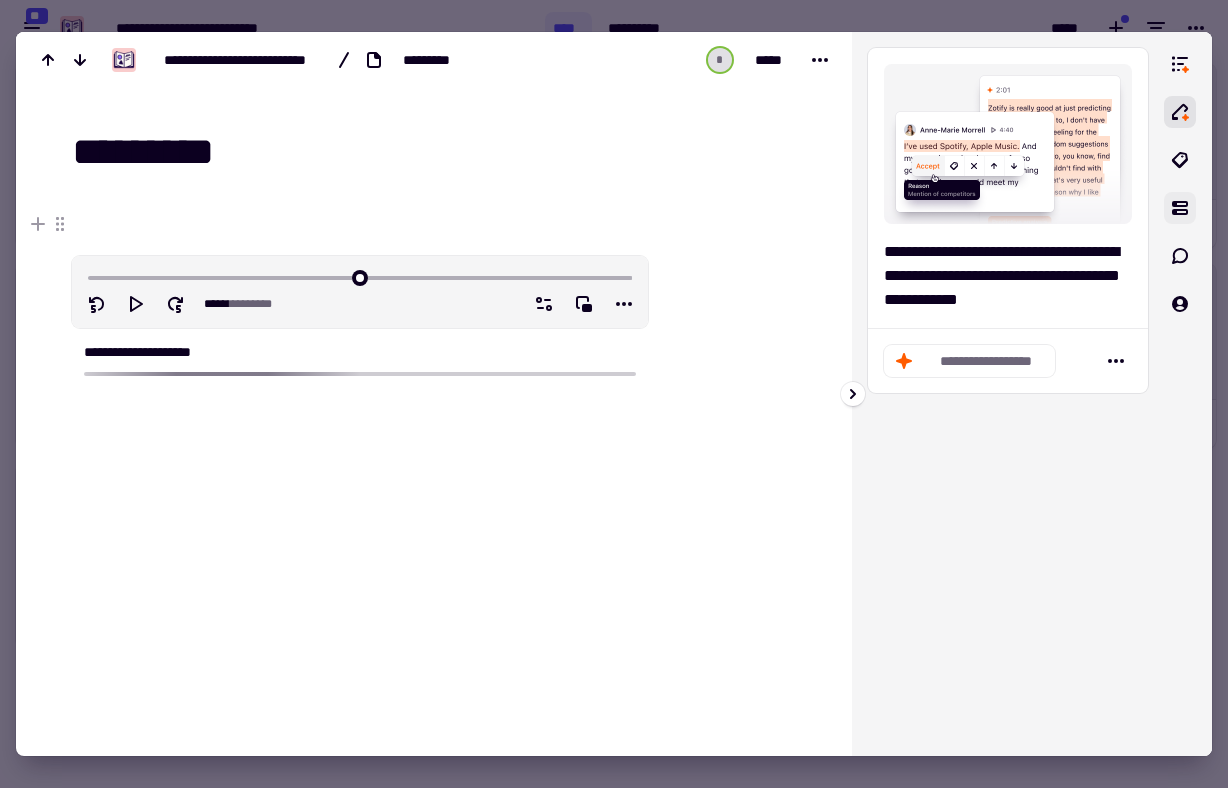 click 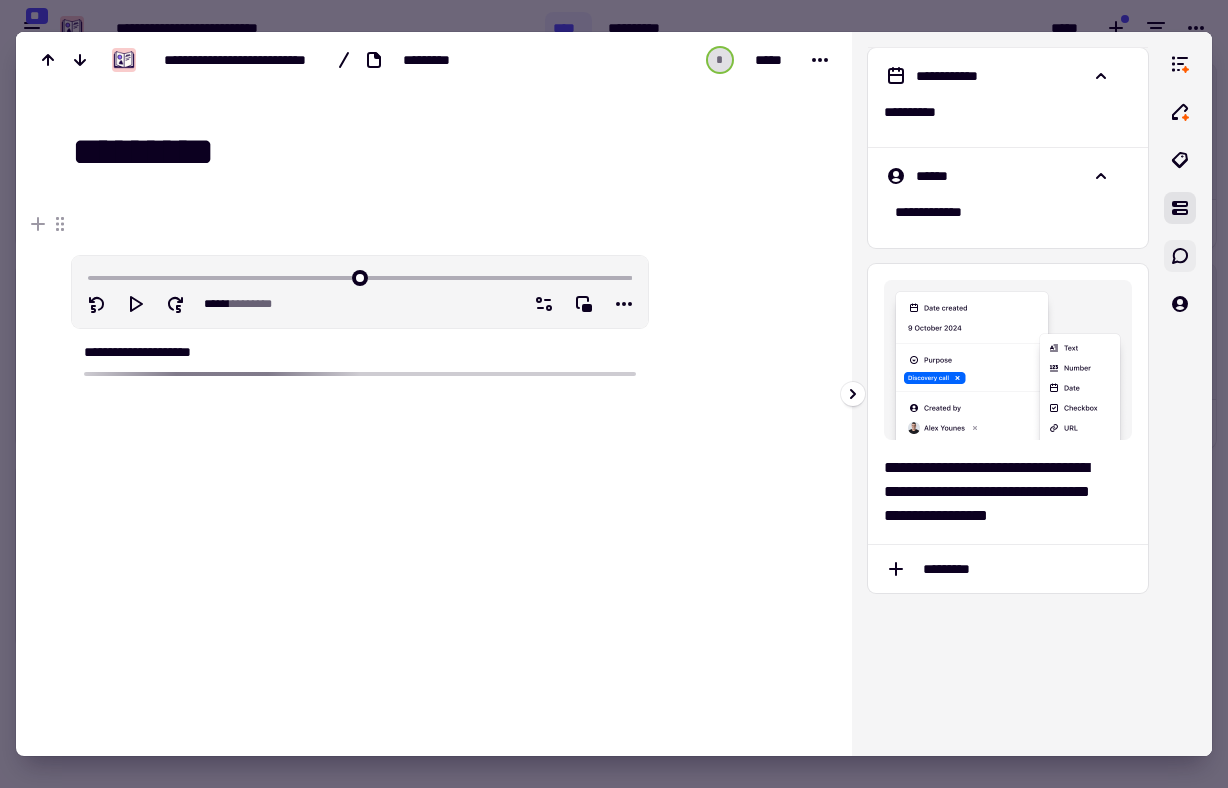 click 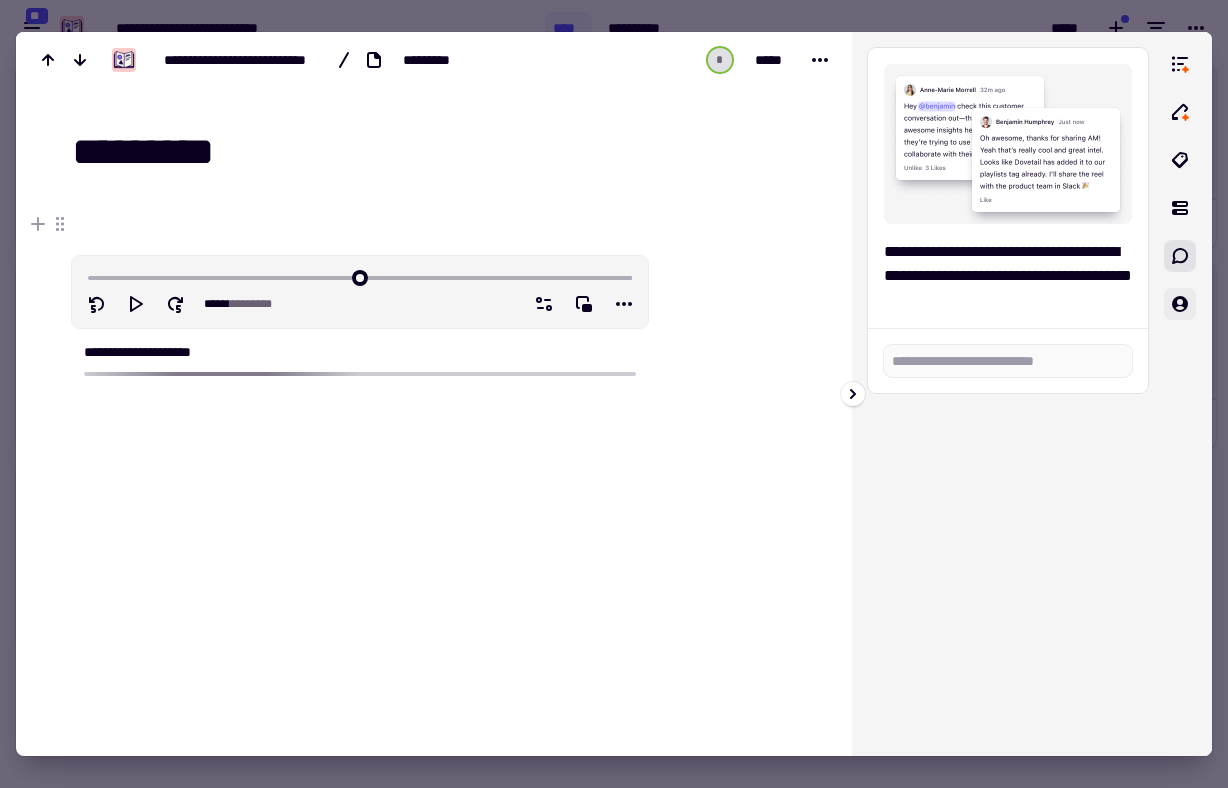 click 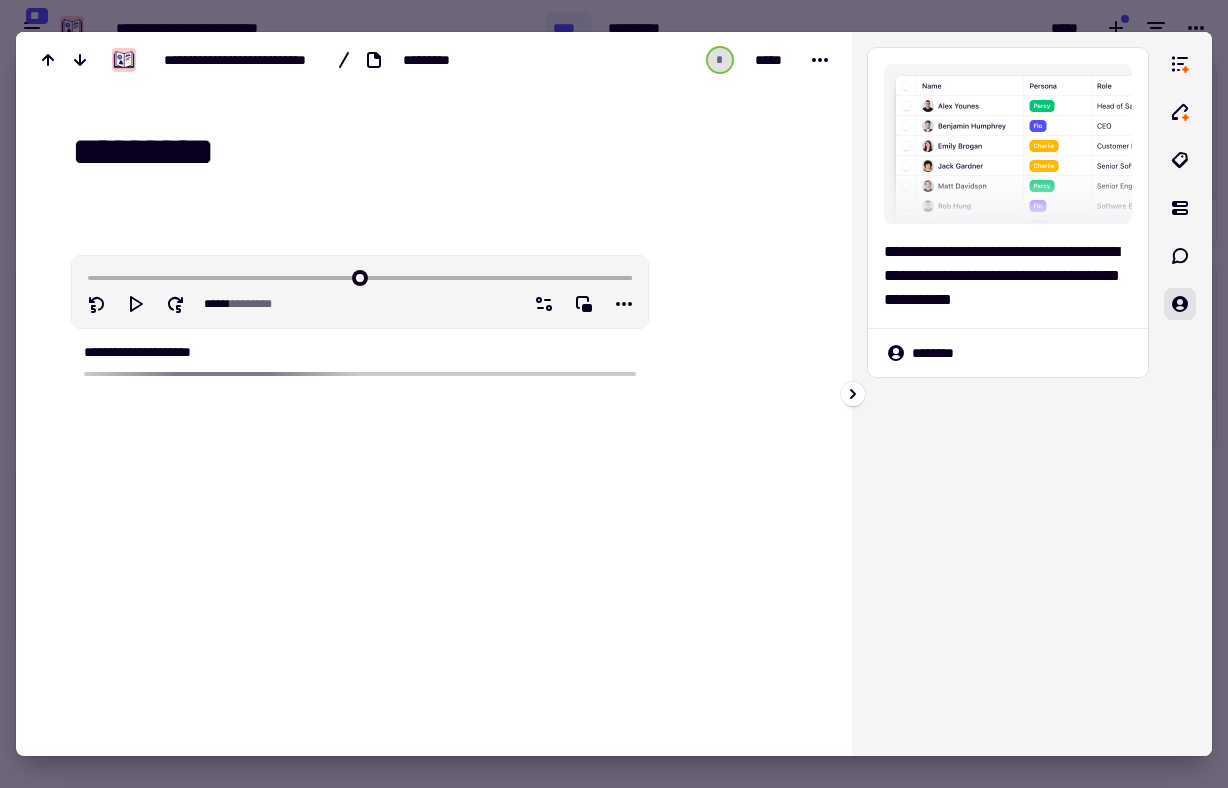 click on "**********" at bounding box center [1008, 394] 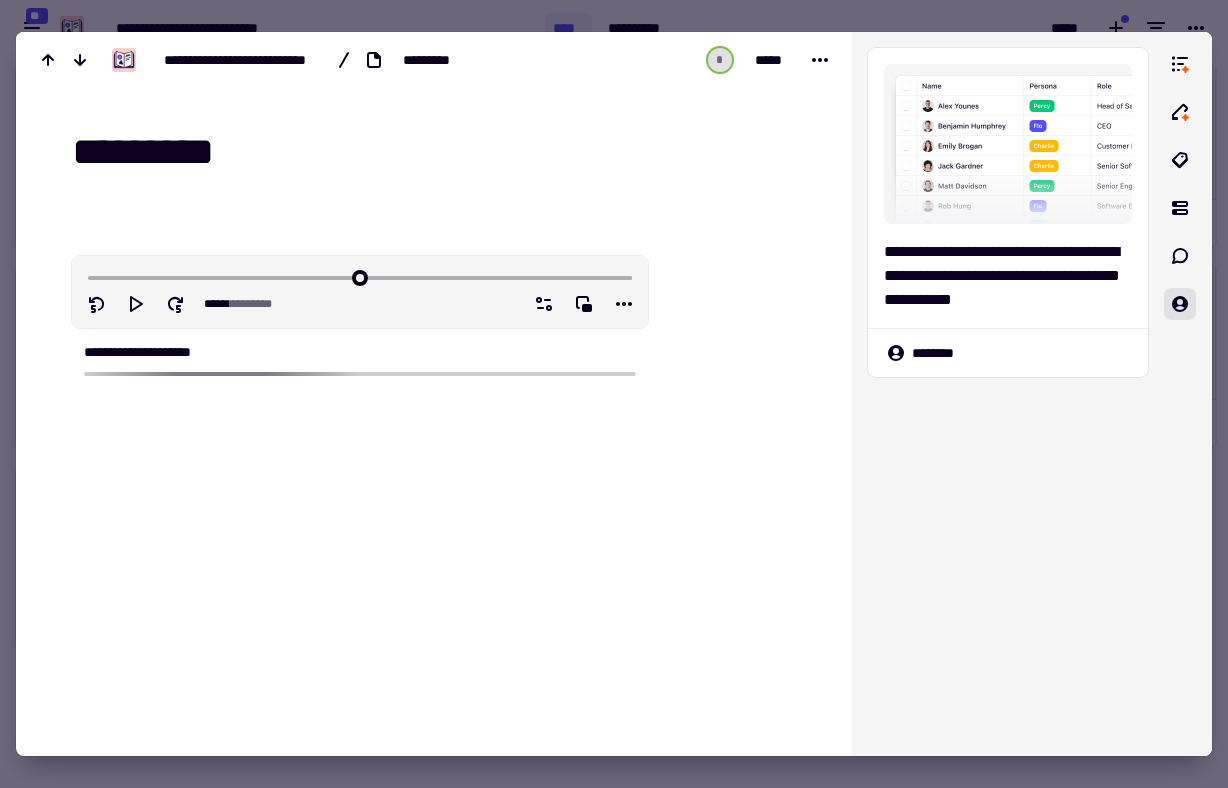 click at bounding box center [736, 410] 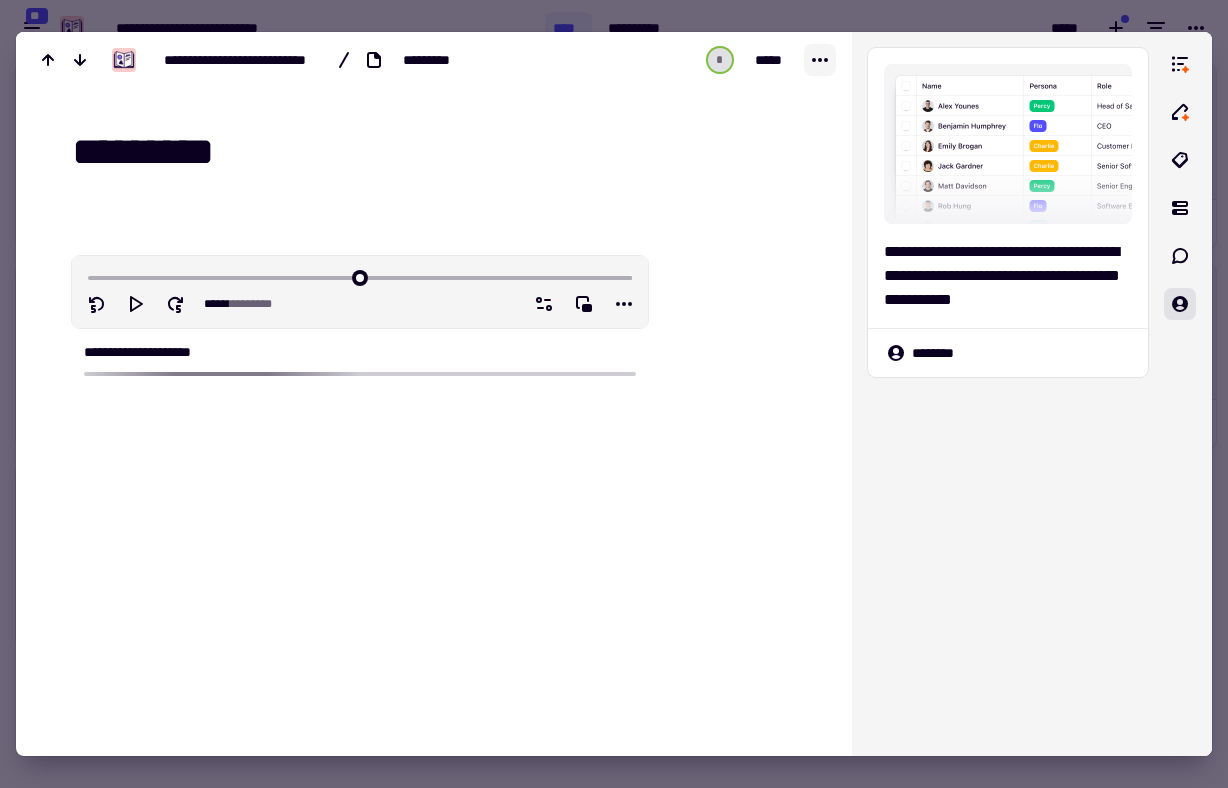 click 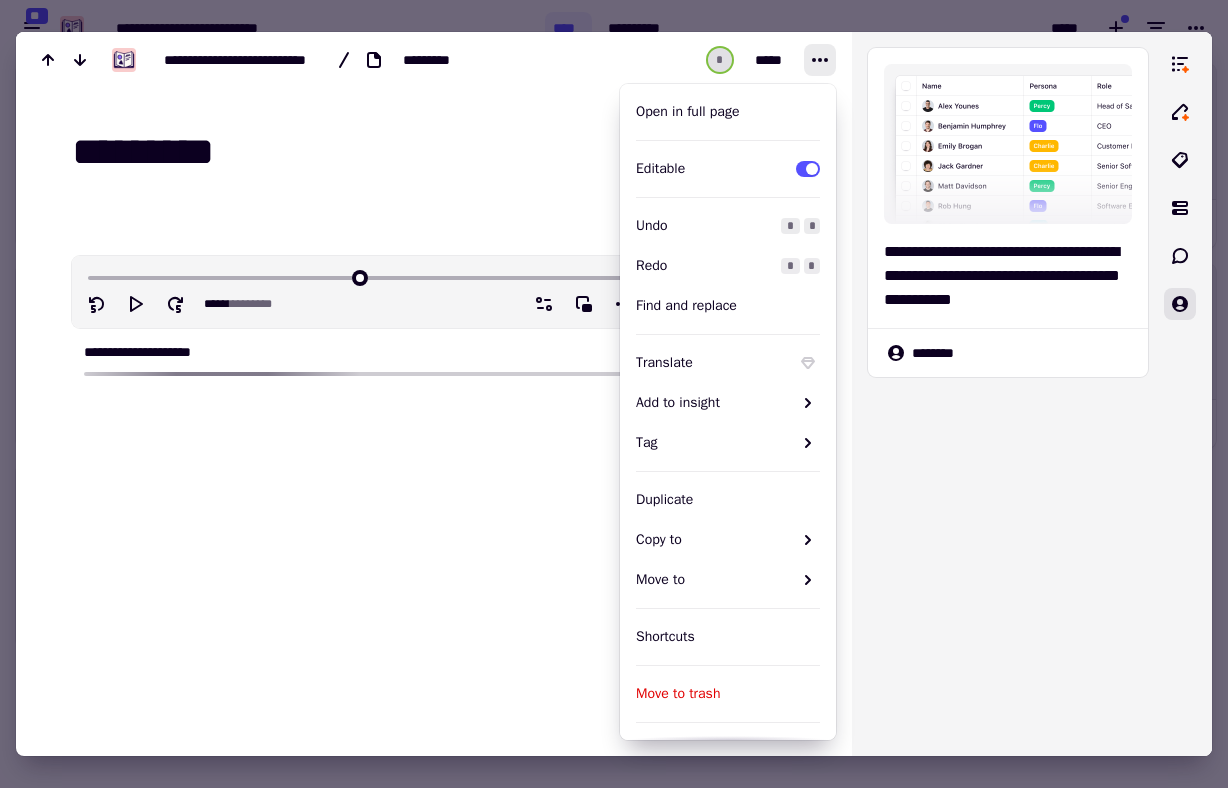 click at bounding box center (614, 394) 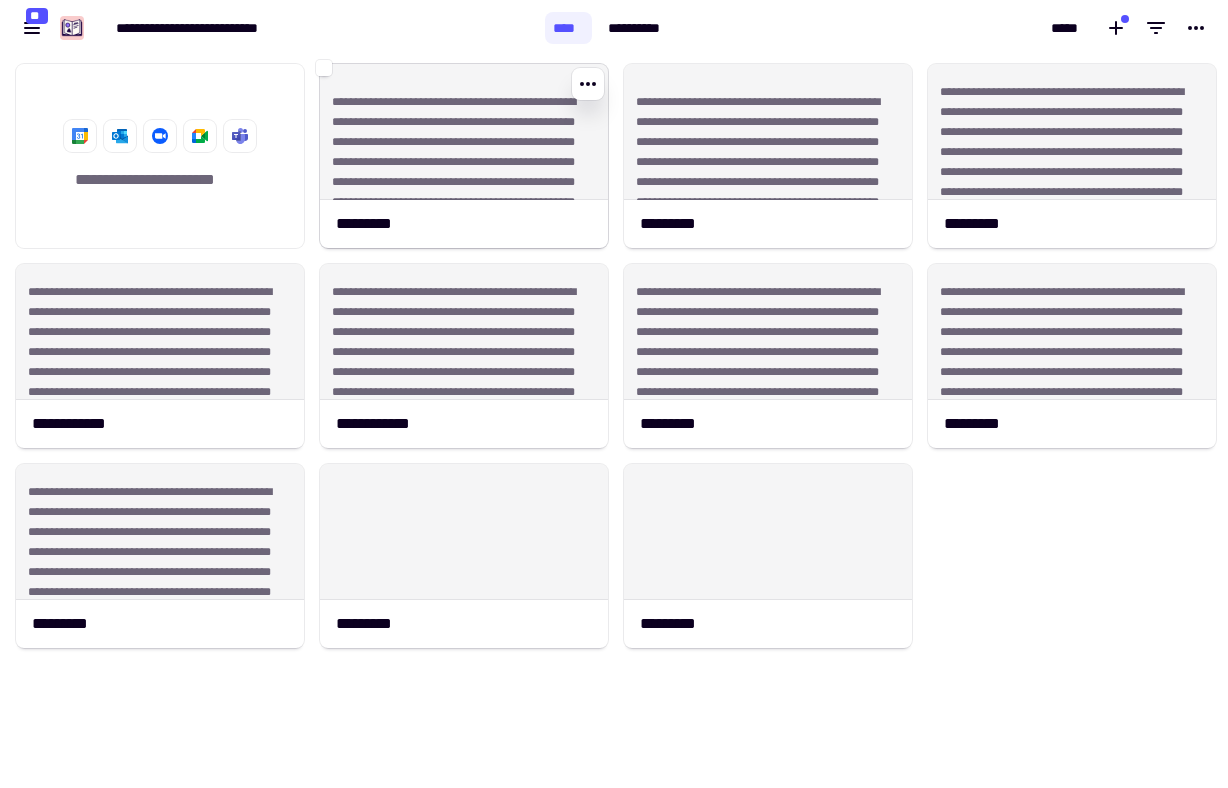 click on "**********" 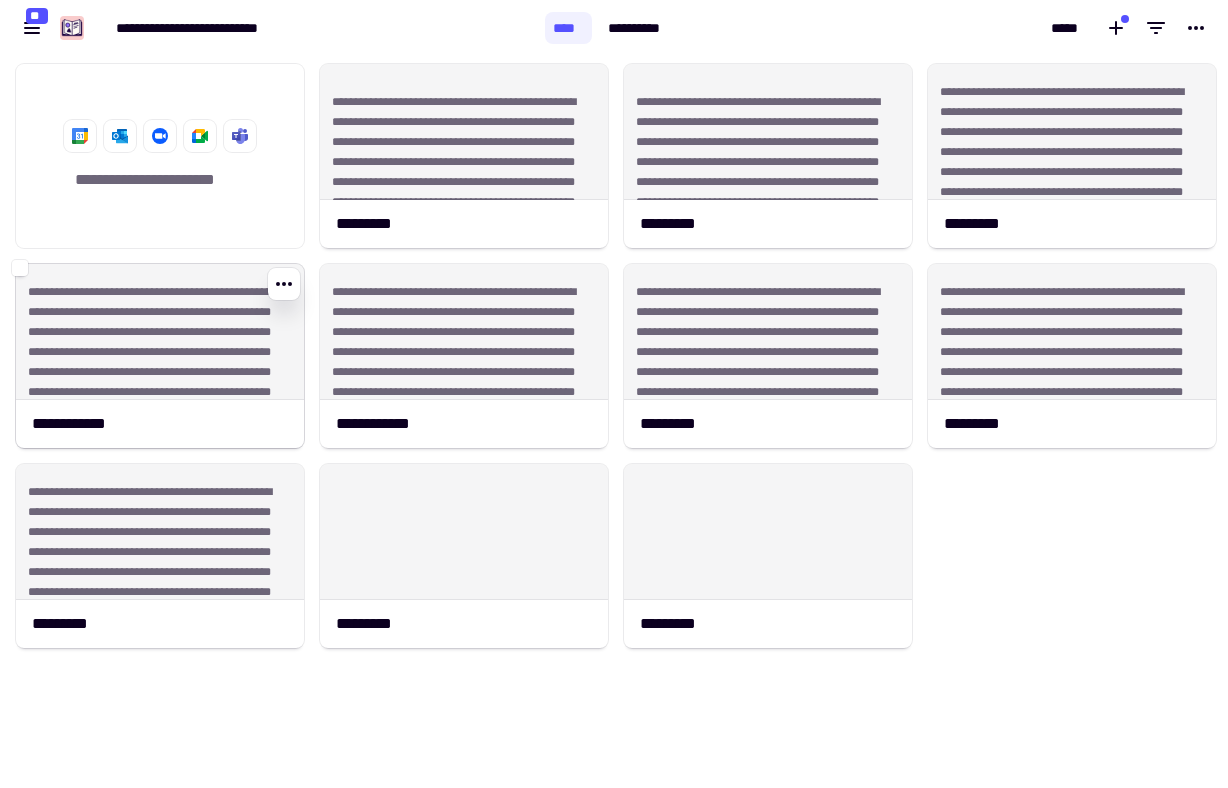 click on "**********" 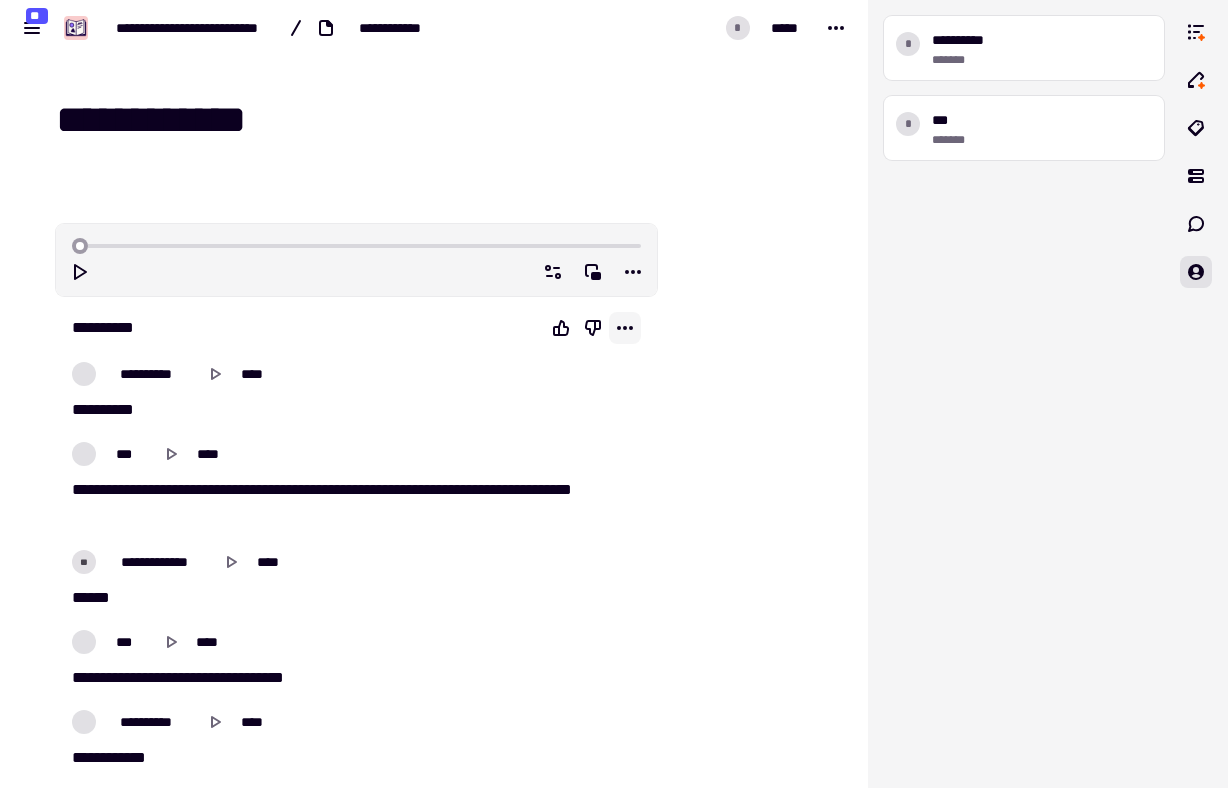 click 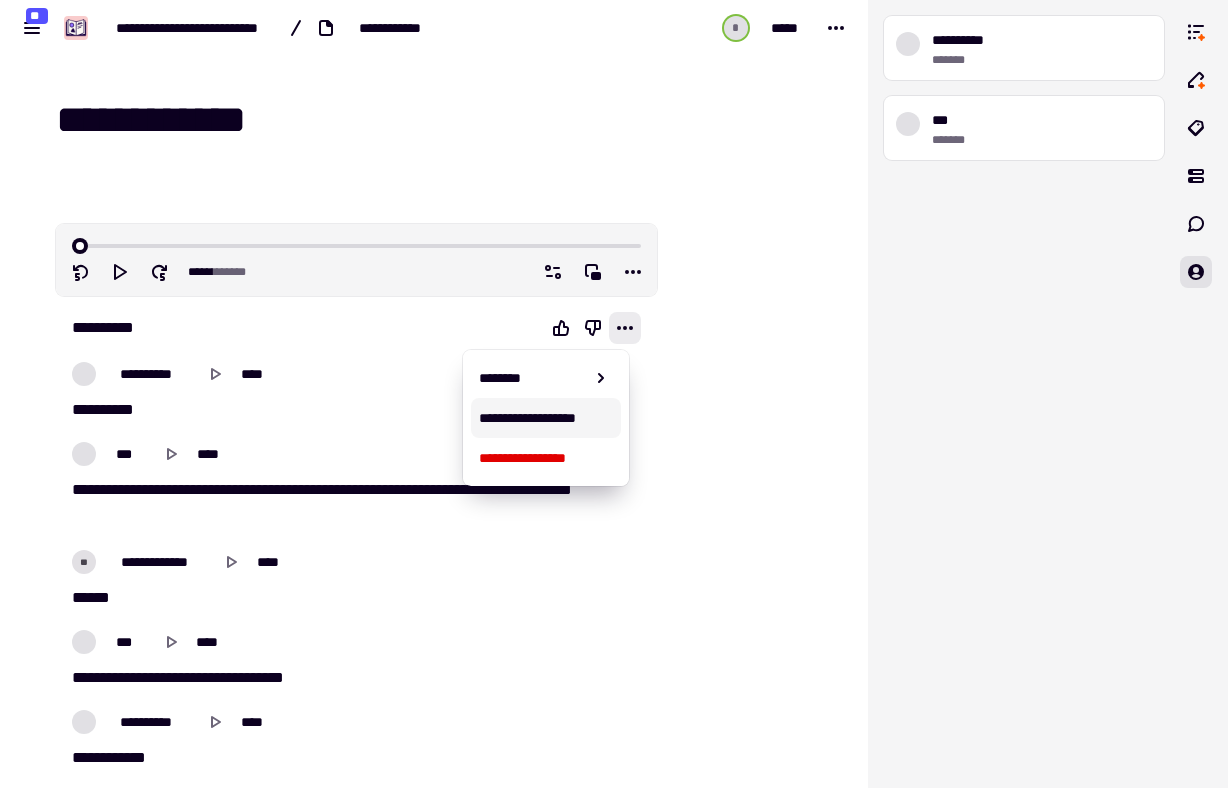 click on "**********" at bounding box center [546, 418] 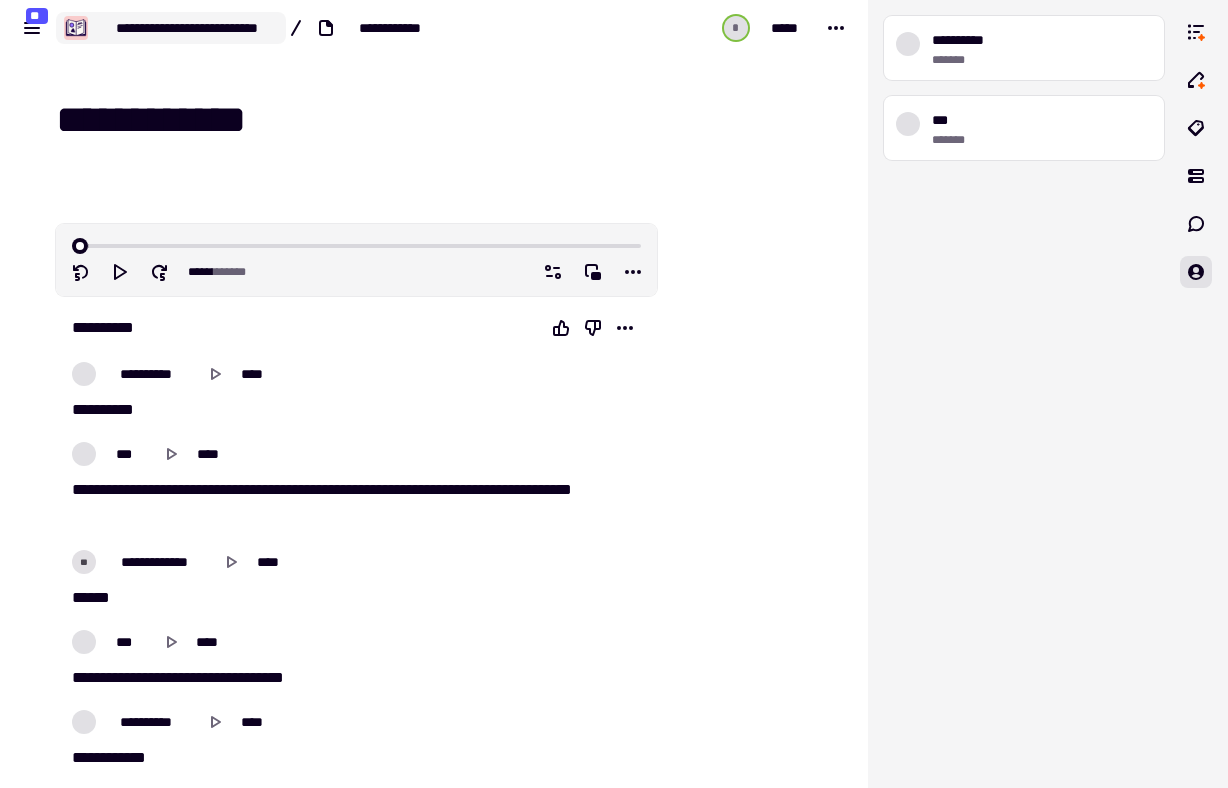 click on "**********" 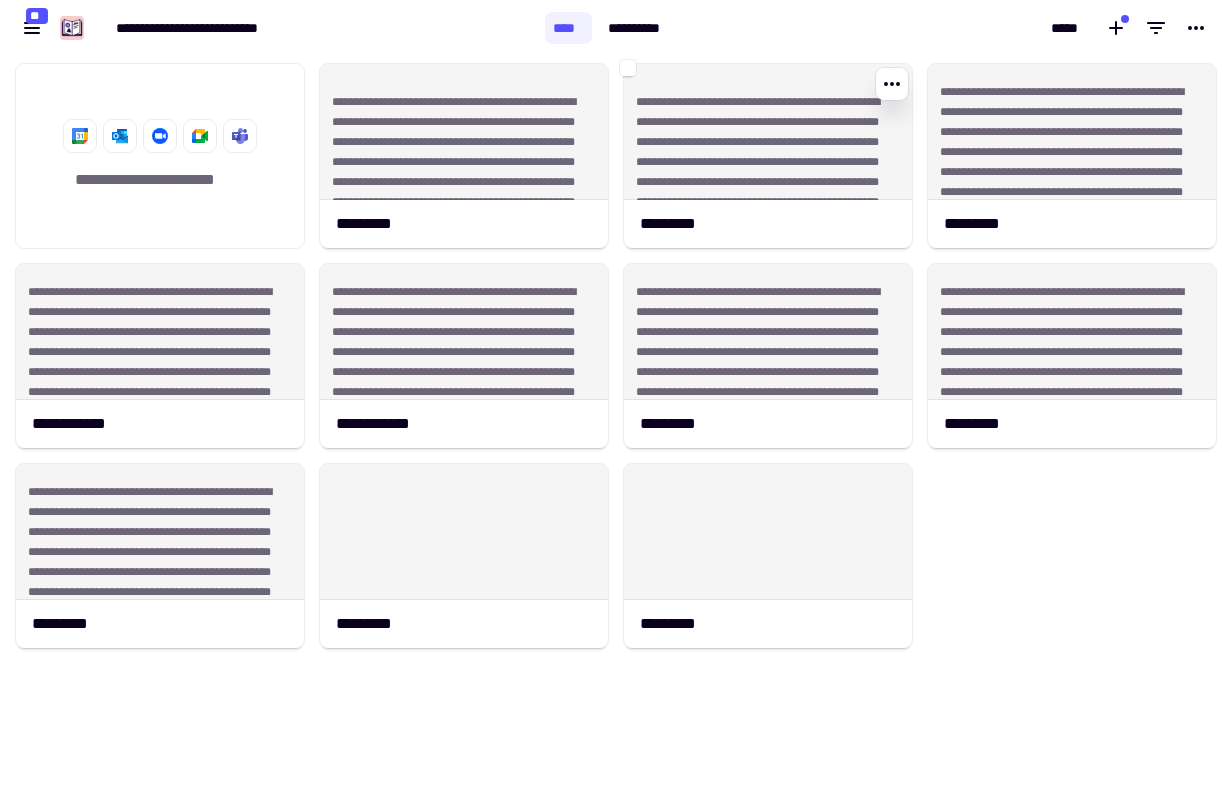 scroll, scrollTop: 16, scrollLeft: 16, axis: both 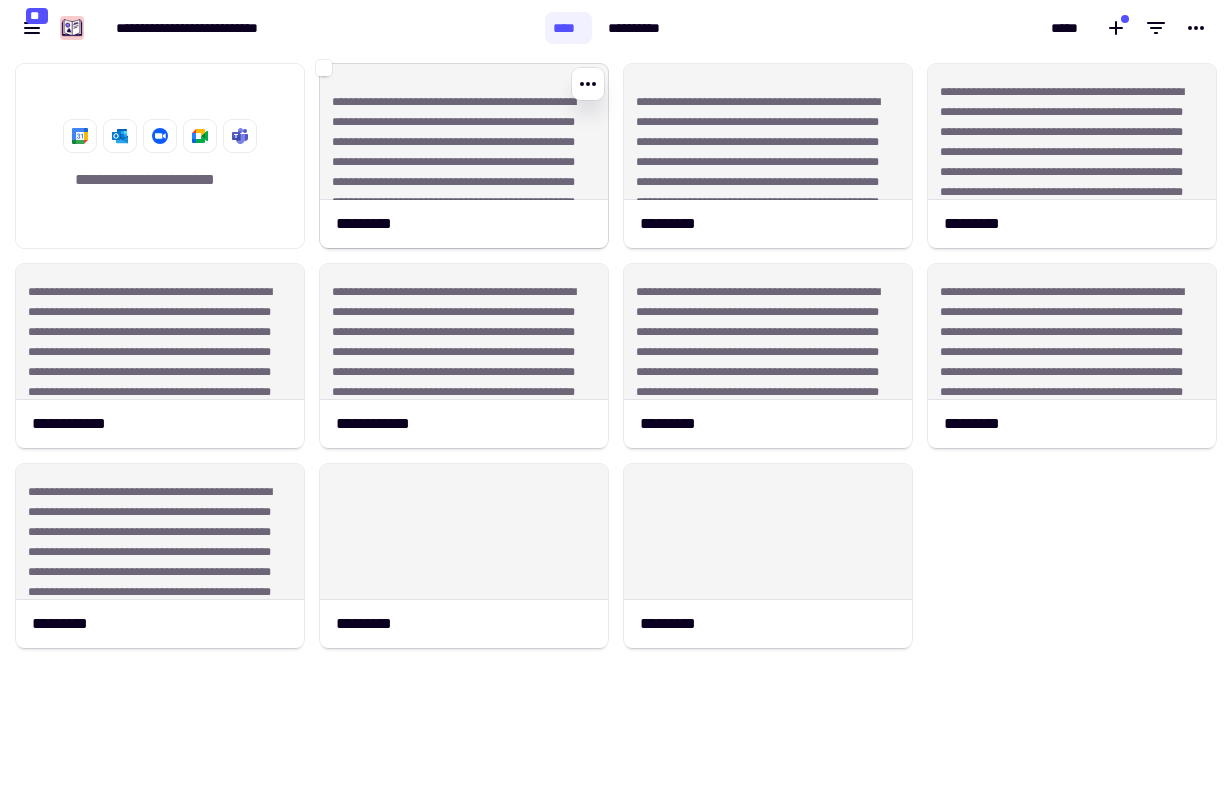 click on "**********" 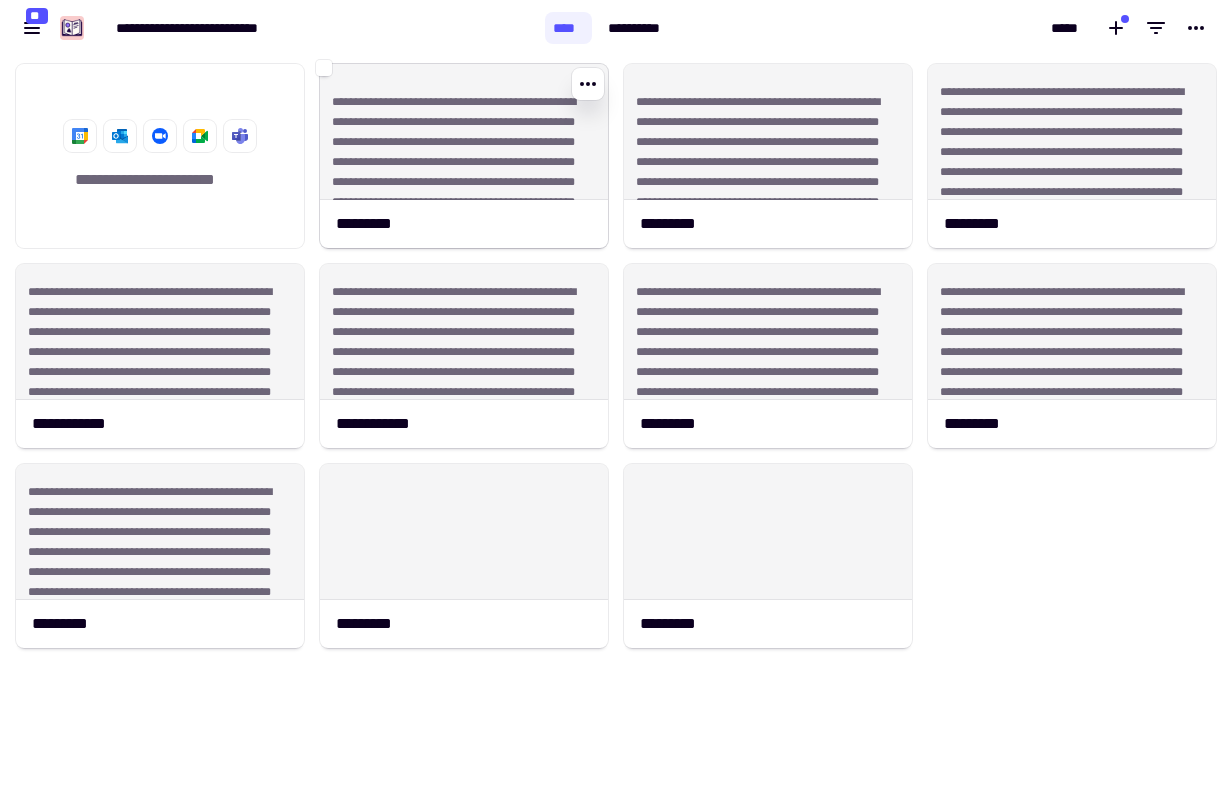 click on "**********" 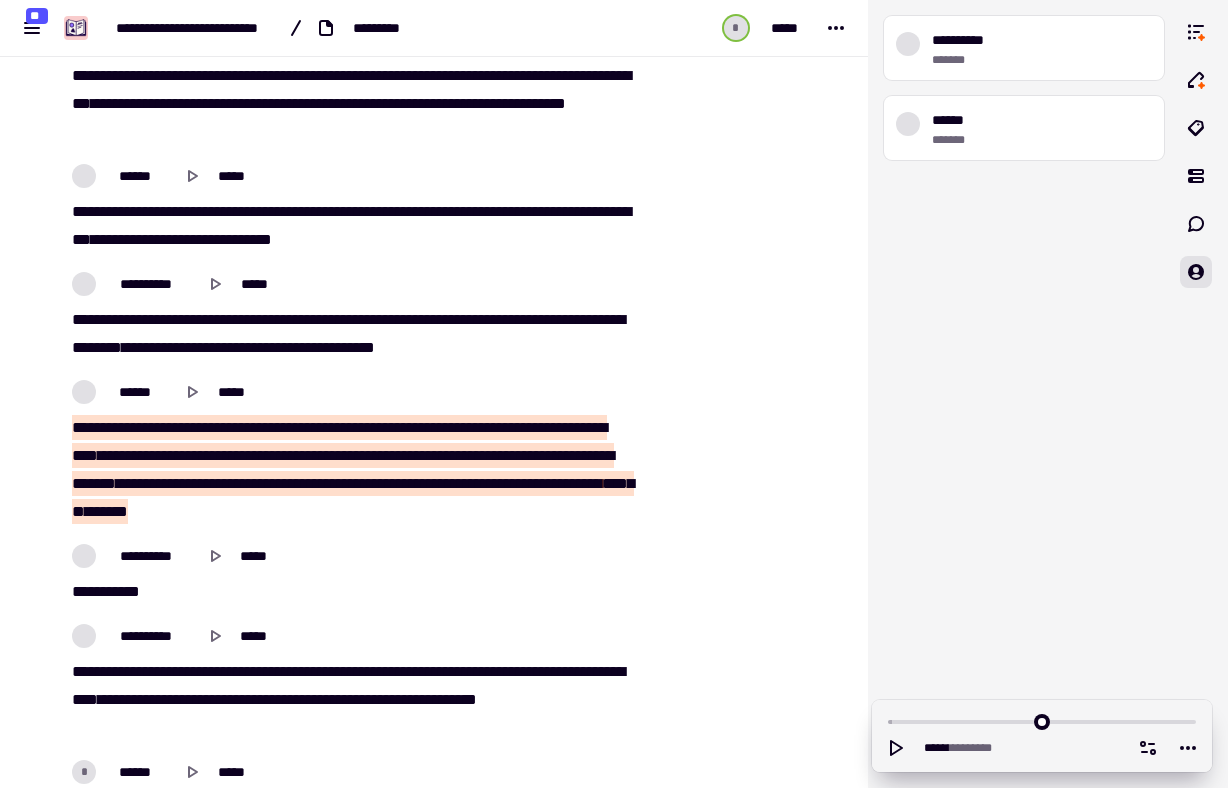 scroll, scrollTop: 11456, scrollLeft: 0, axis: vertical 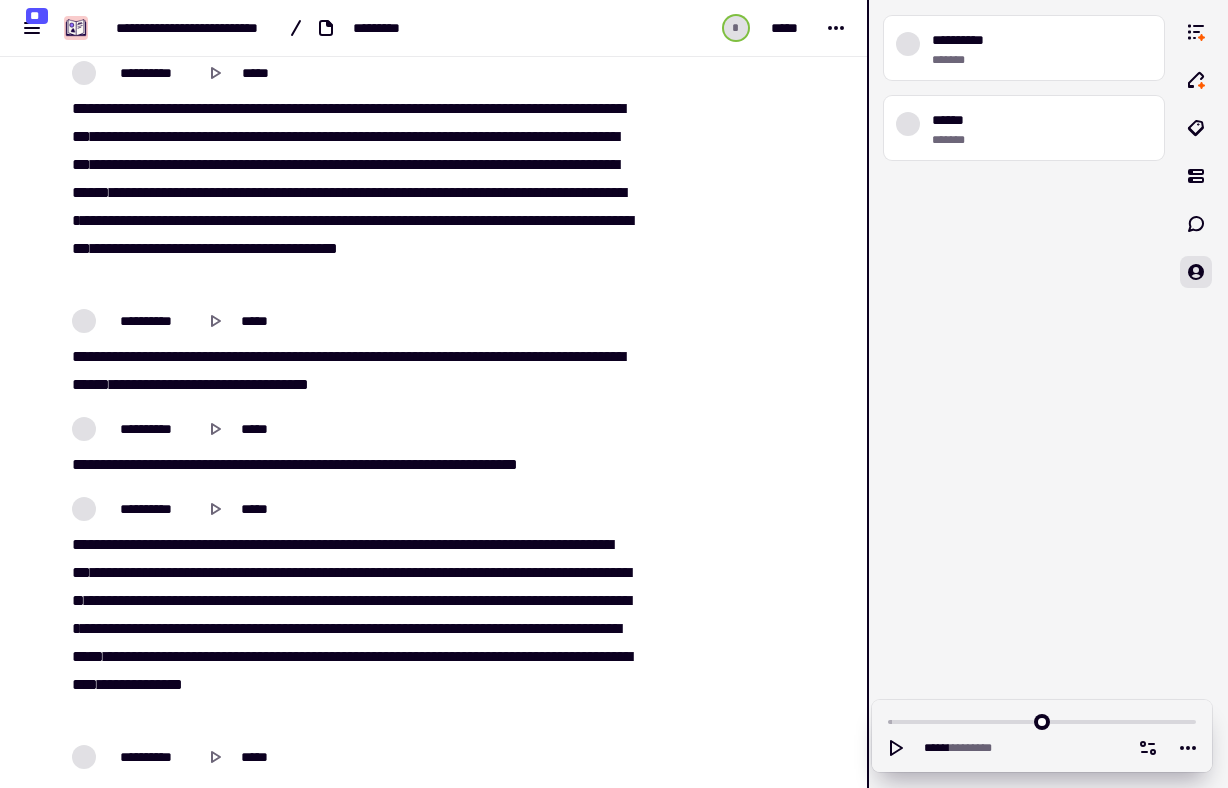 drag, startPoint x: 862, startPoint y: 101, endPoint x: 876, endPoint y: 356, distance: 255.38402 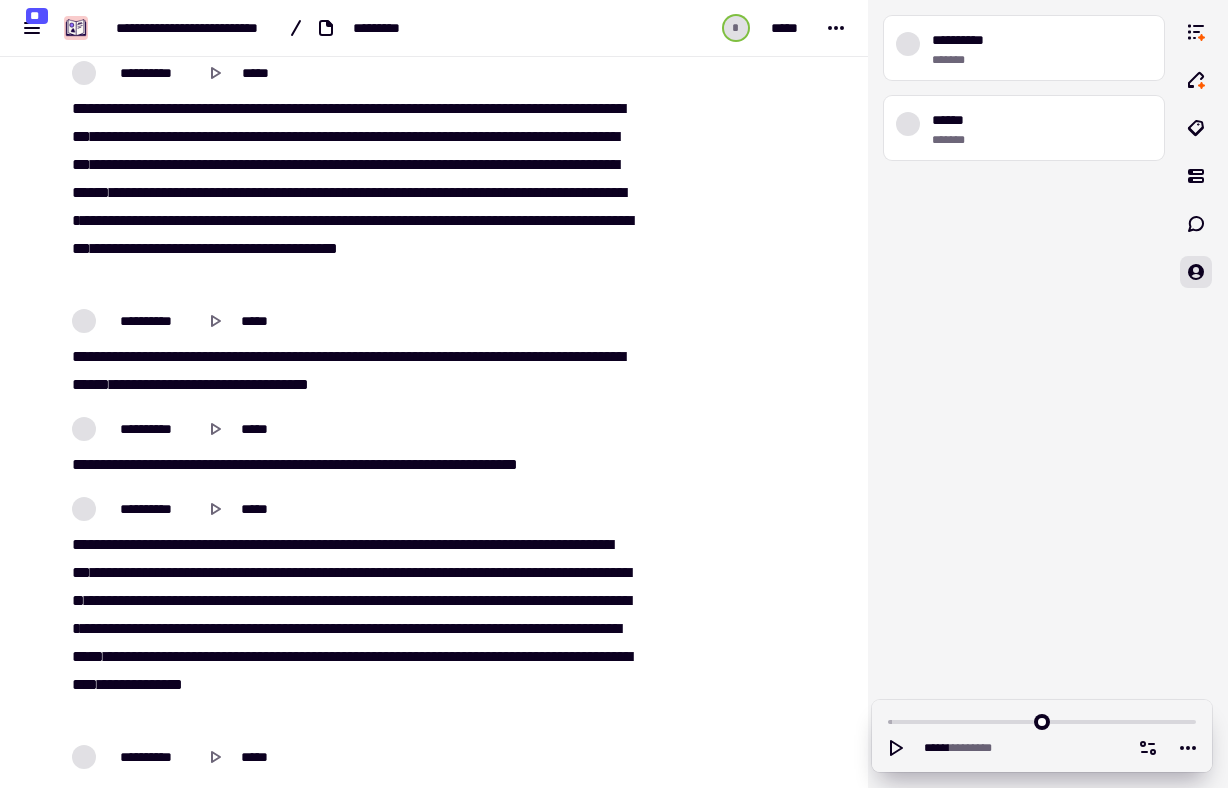 scroll, scrollTop: 12572, scrollLeft: 0, axis: vertical 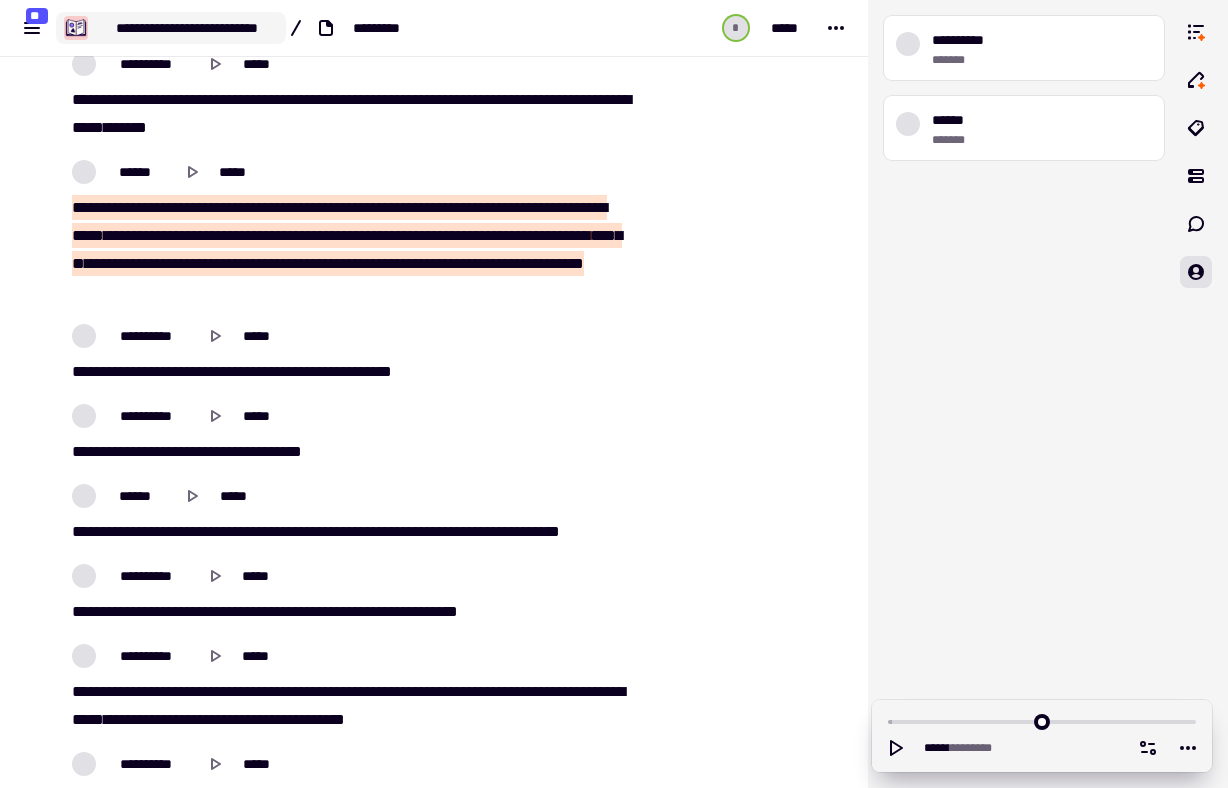 click on "**********" 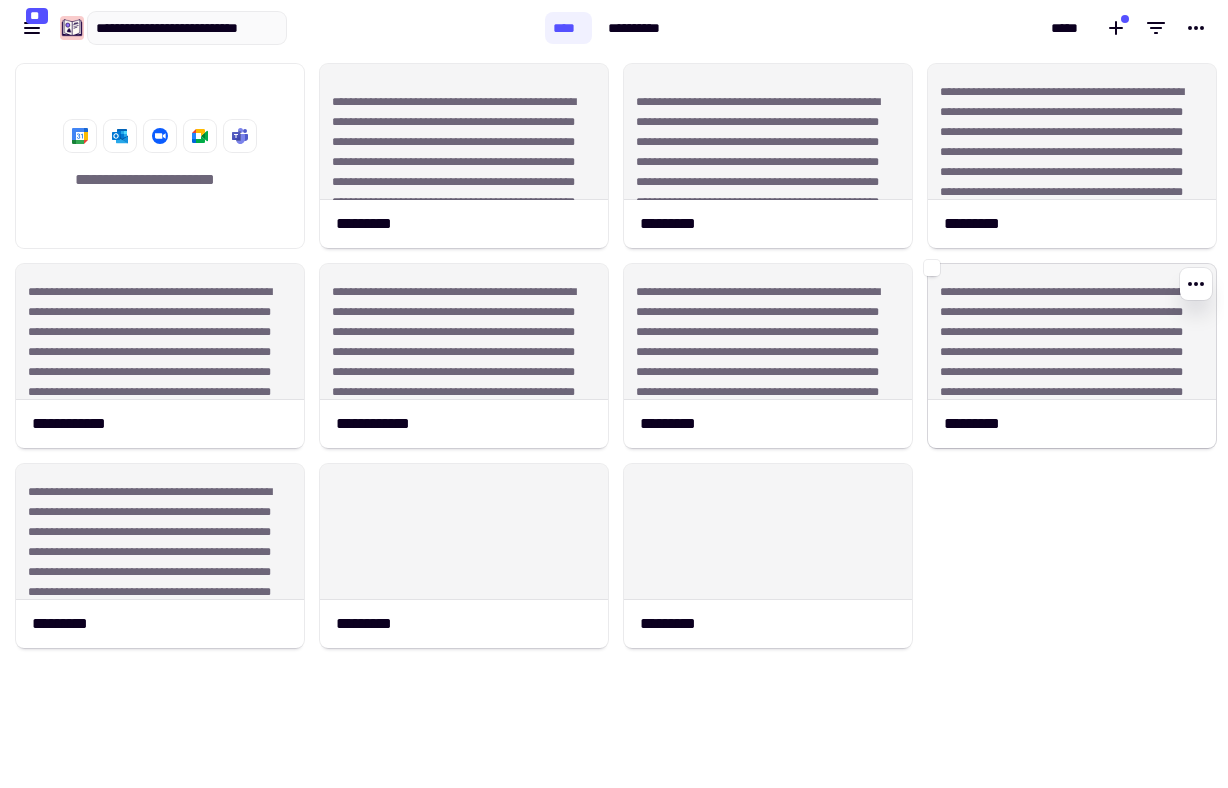 scroll, scrollTop: 16, scrollLeft: 16, axis: both 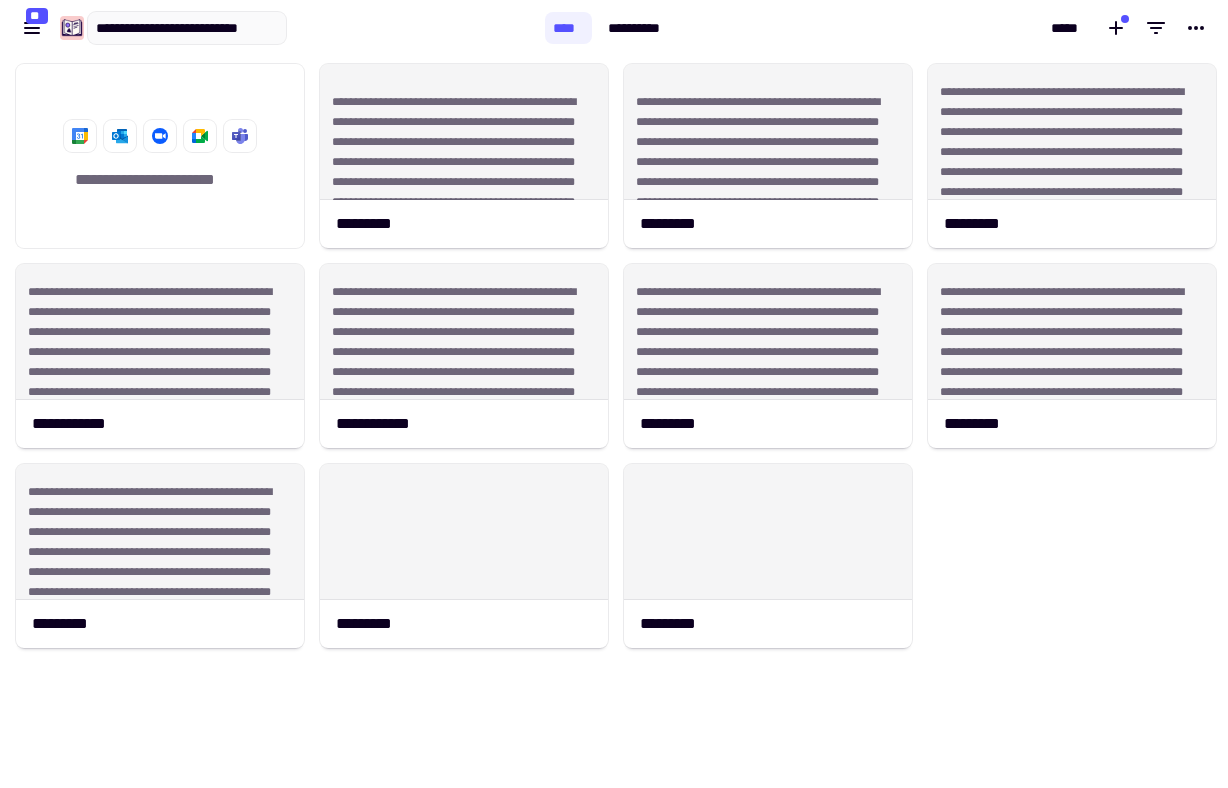 click on "[FIRST] [LAST] [NAME] [ADDRESS] [CITY] [STATE] [POSTALCODE] [PHONE] [EMAIL] [BIRTHDATE] [AGE] [SSN] [CREDITCARD] [PASSPORT] [DRIVERLICENSE]" 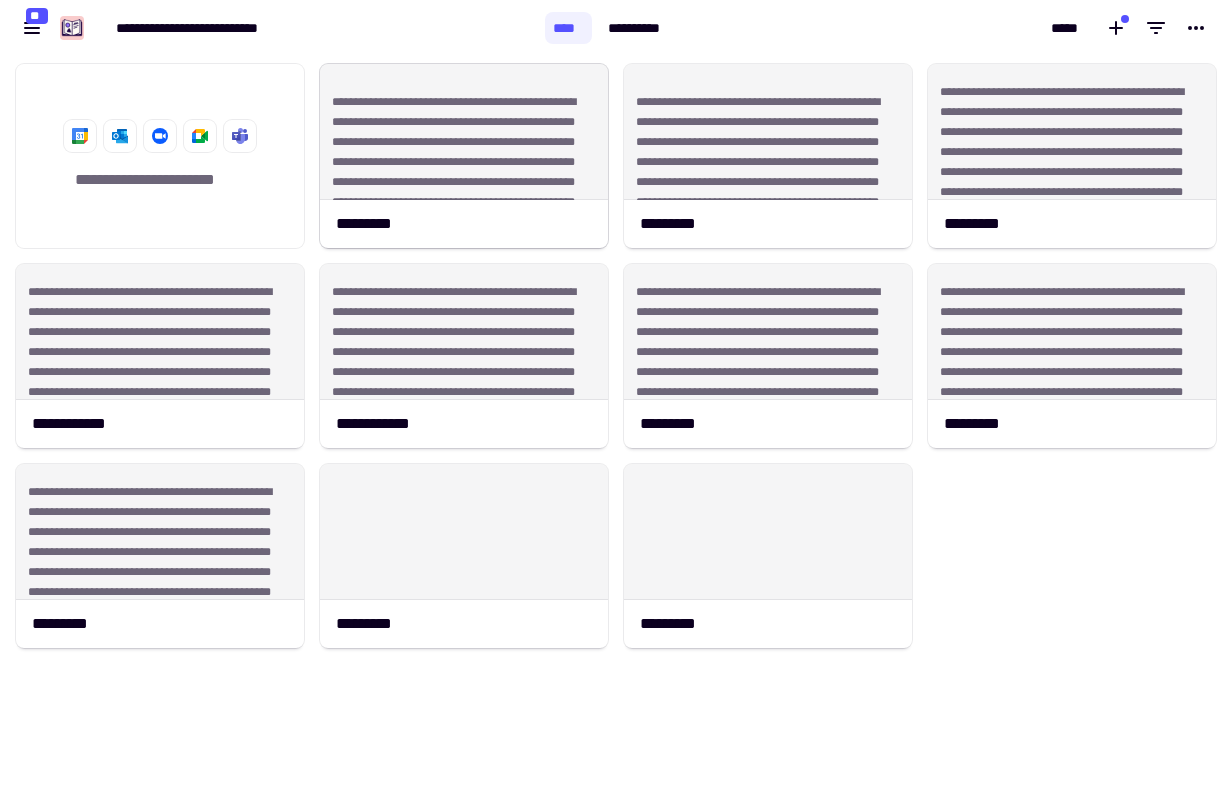 click on "**********" 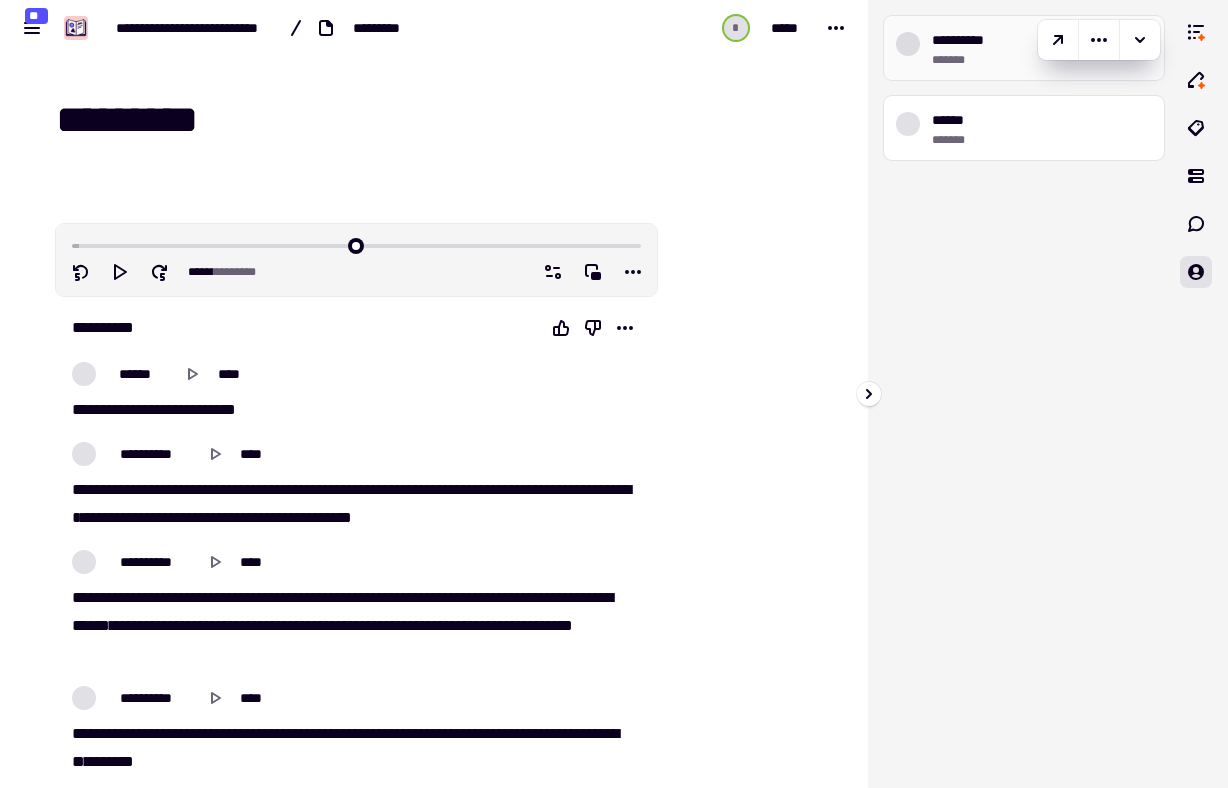 click on "**********" at bounding box center (966, 40) 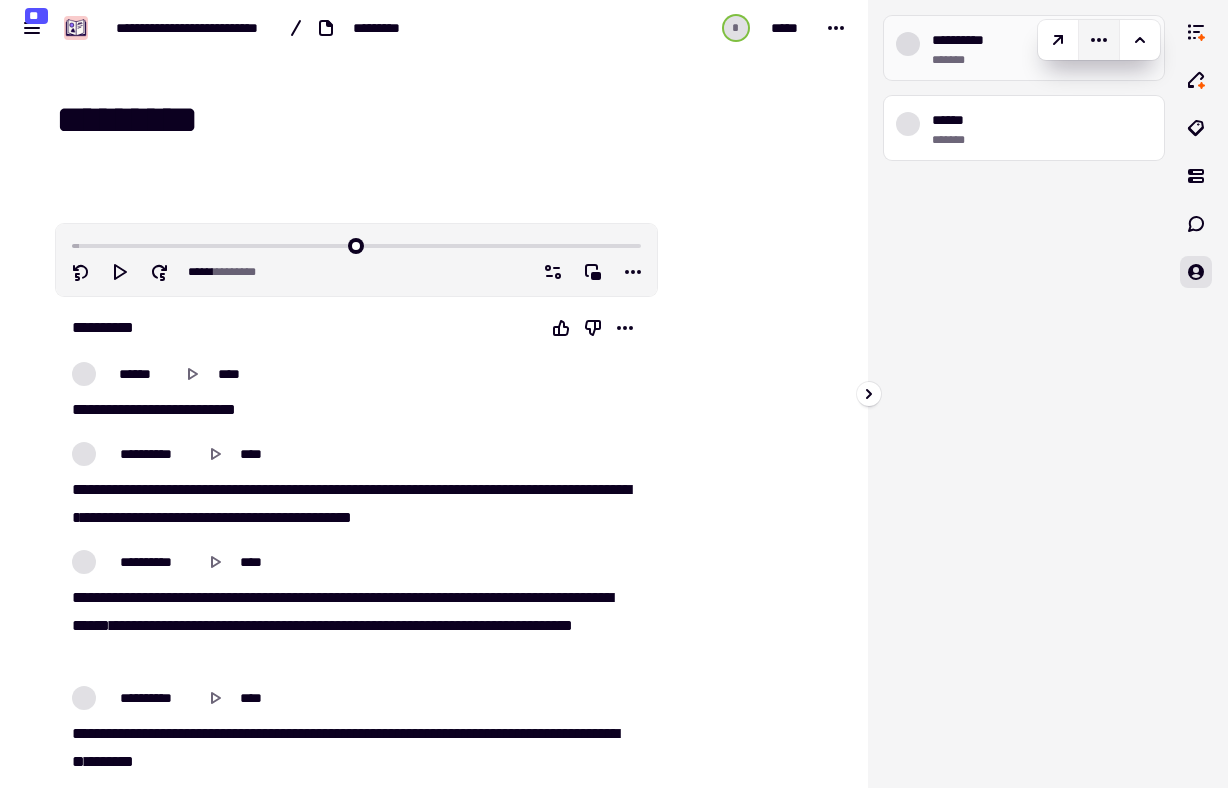click 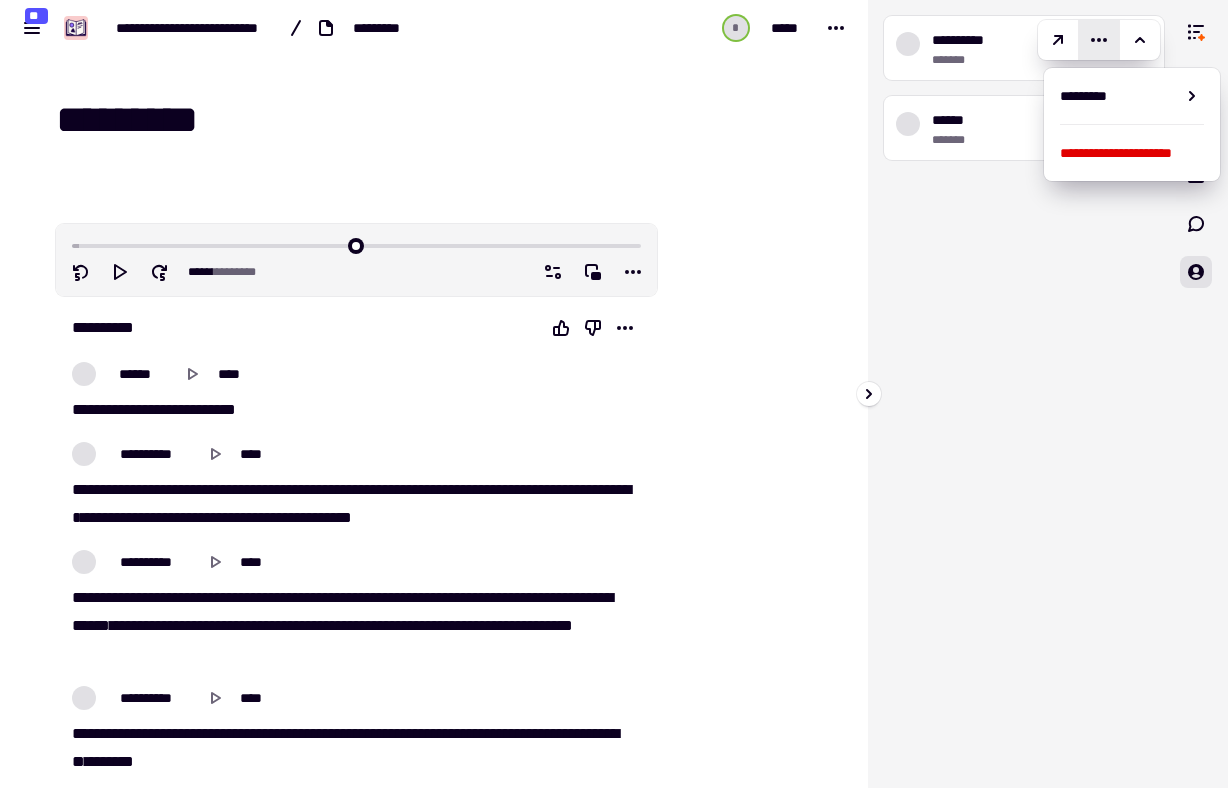click on "[FIRST] [LAST] [NAME]" at bounding box center (1024, 394) 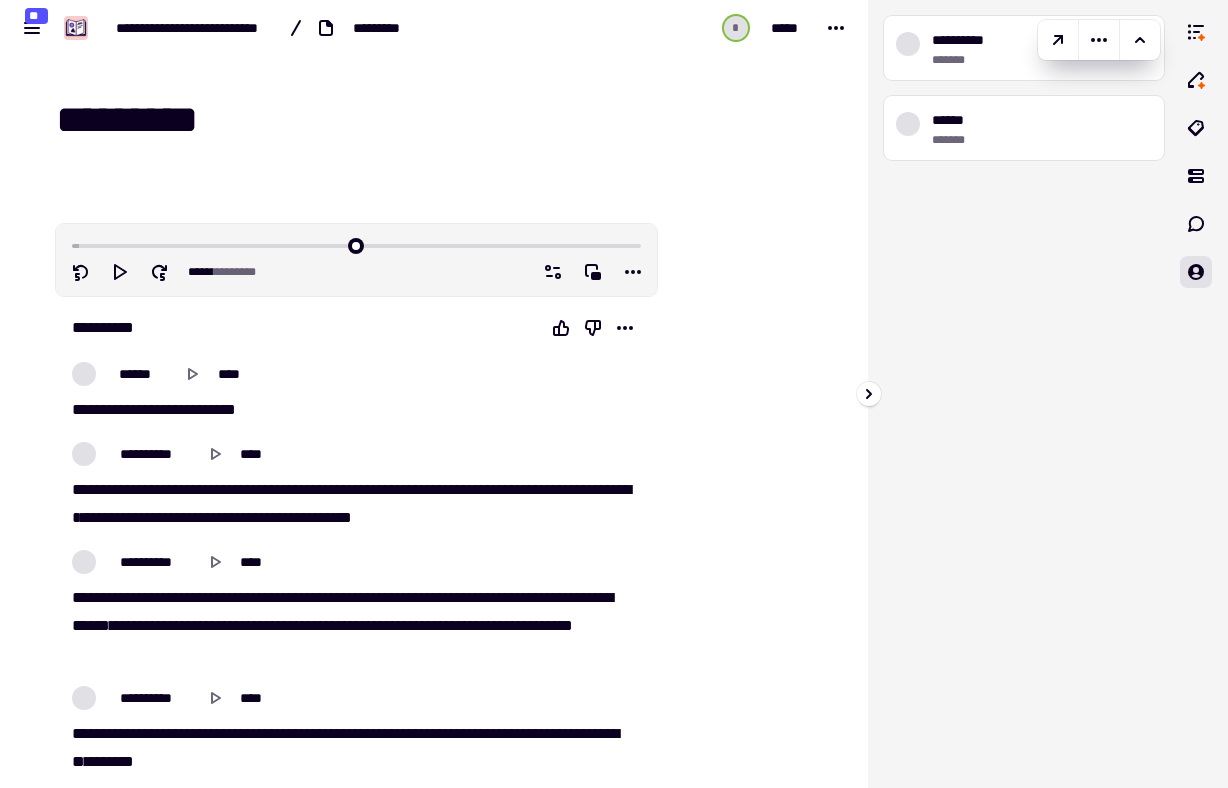 click on "[FIRST] [LAST] [NAME]" at bounding box center (1024, 394) 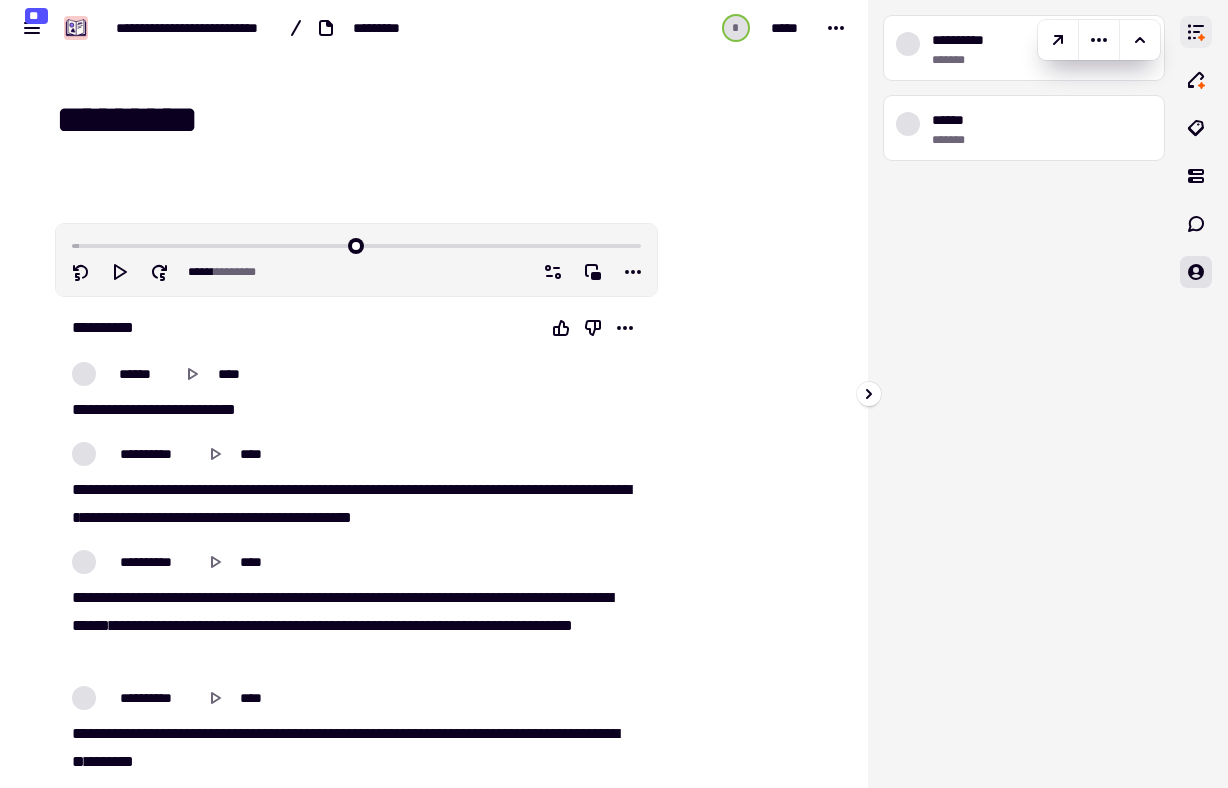 click 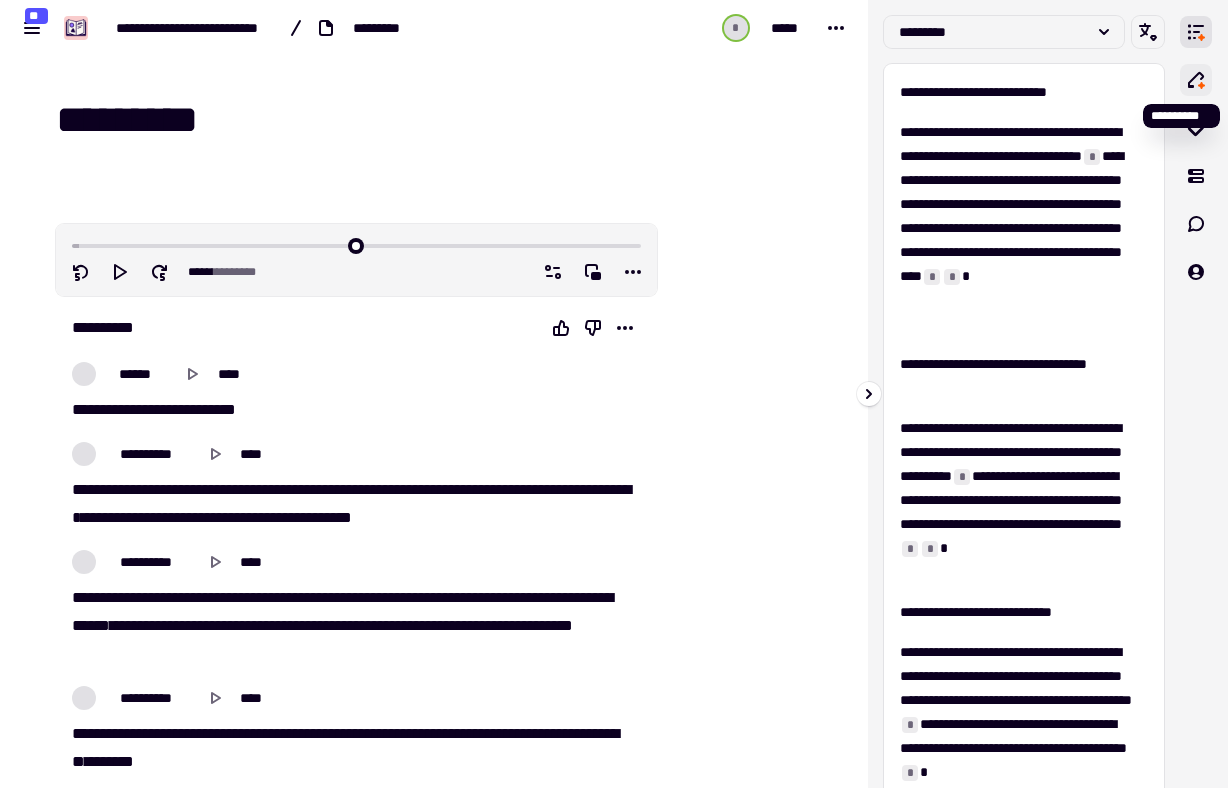 click 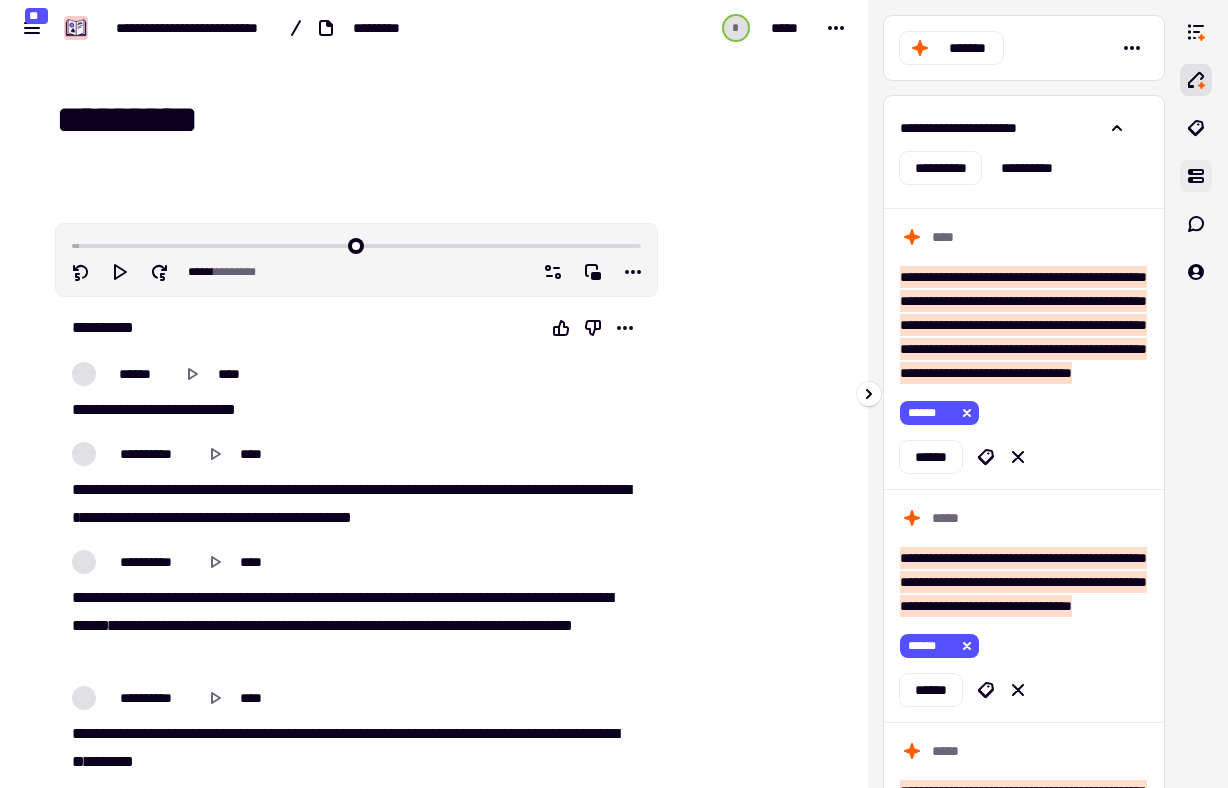 click 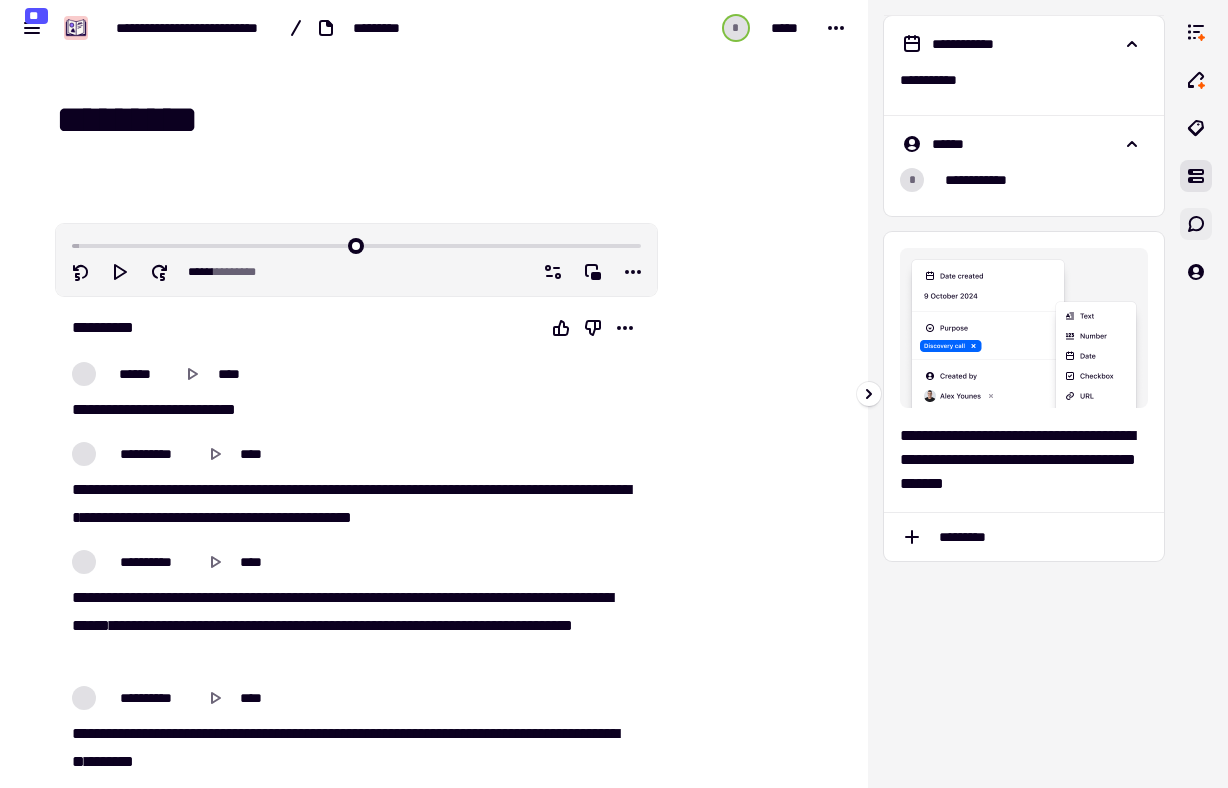 click 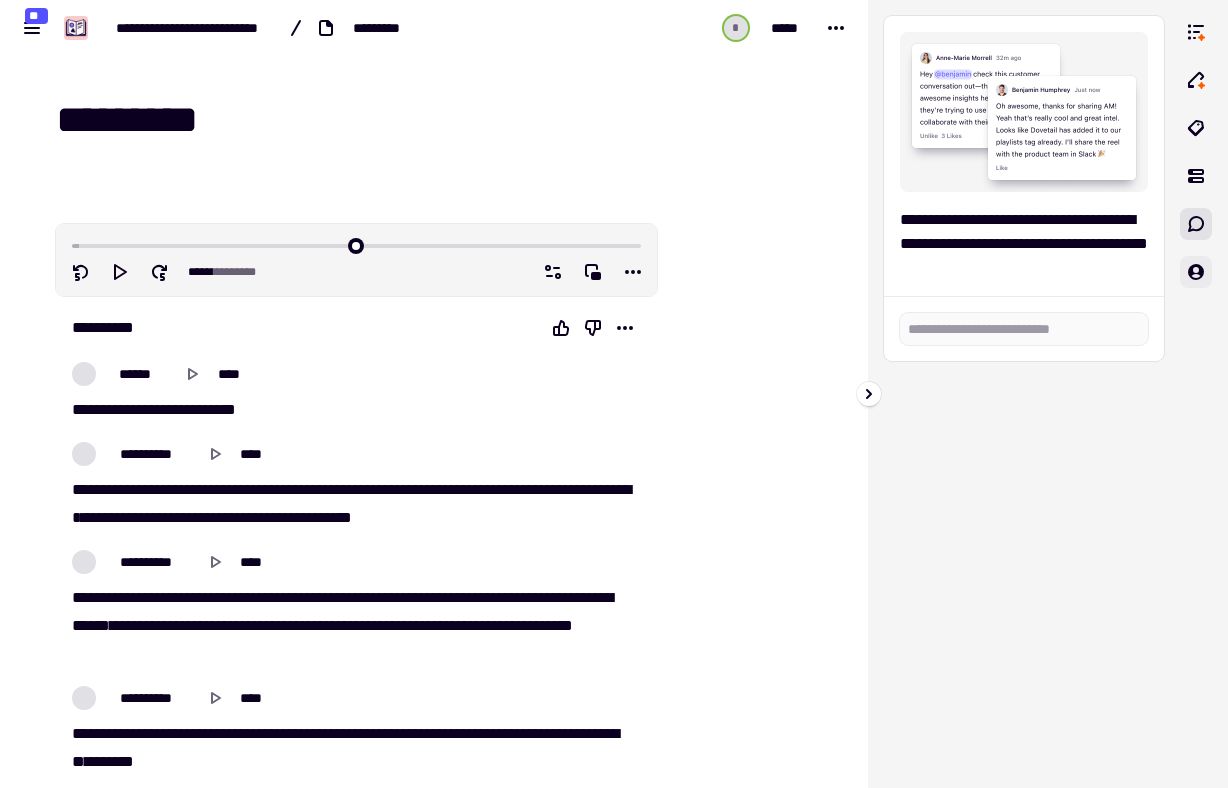 click 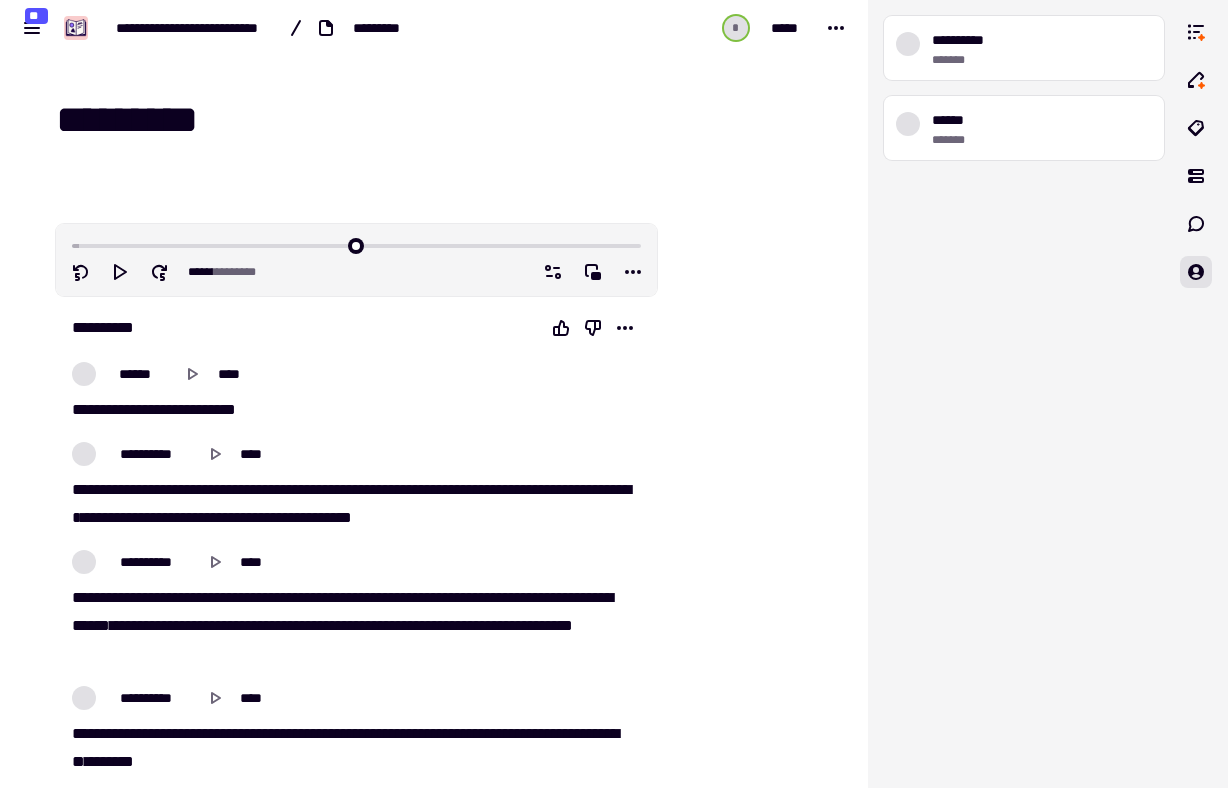 click on "** **** ****** ********* ****** *** ********* [EMAIL] [PHONE] [CREDITCARD] [PASSPORT] [DRIVERLICENSE] [ADDRESS] [POSTALCODE] [BIRTHDATE] [AGE] [SSN]" at bounding box center [288, 28] 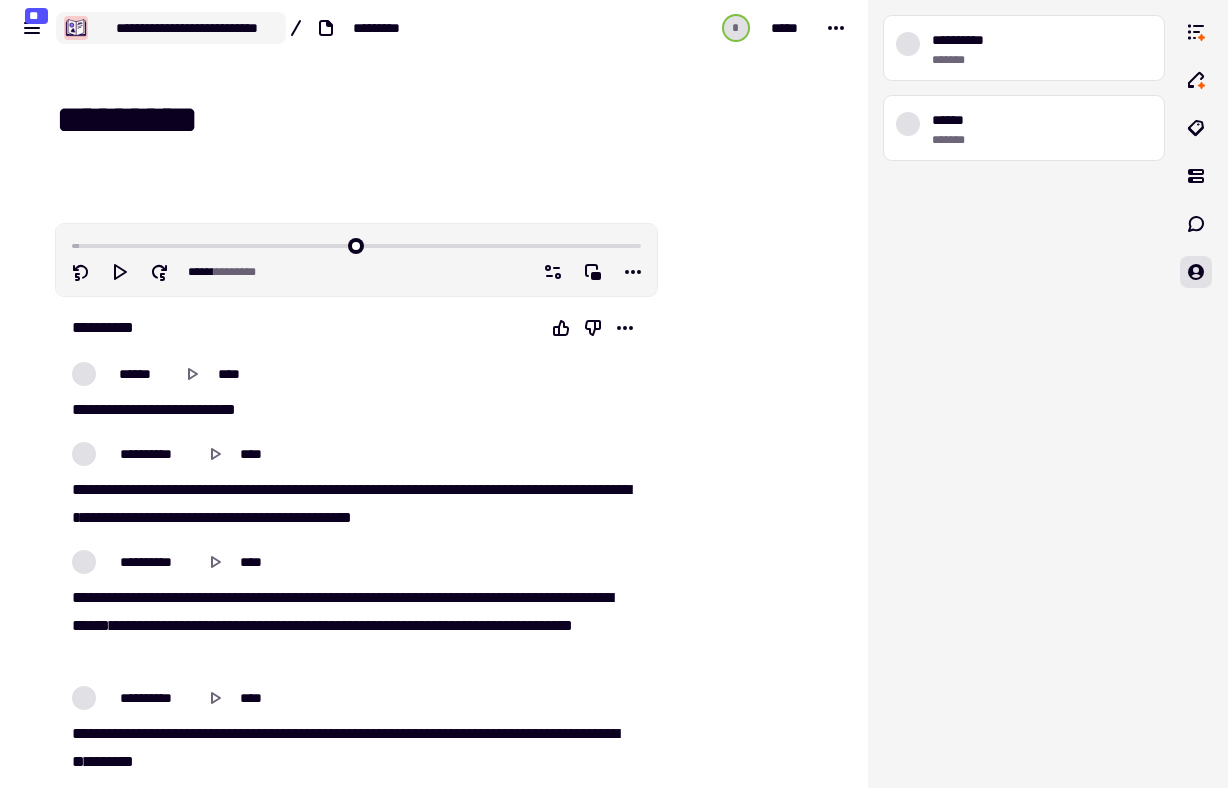 click on "**********" 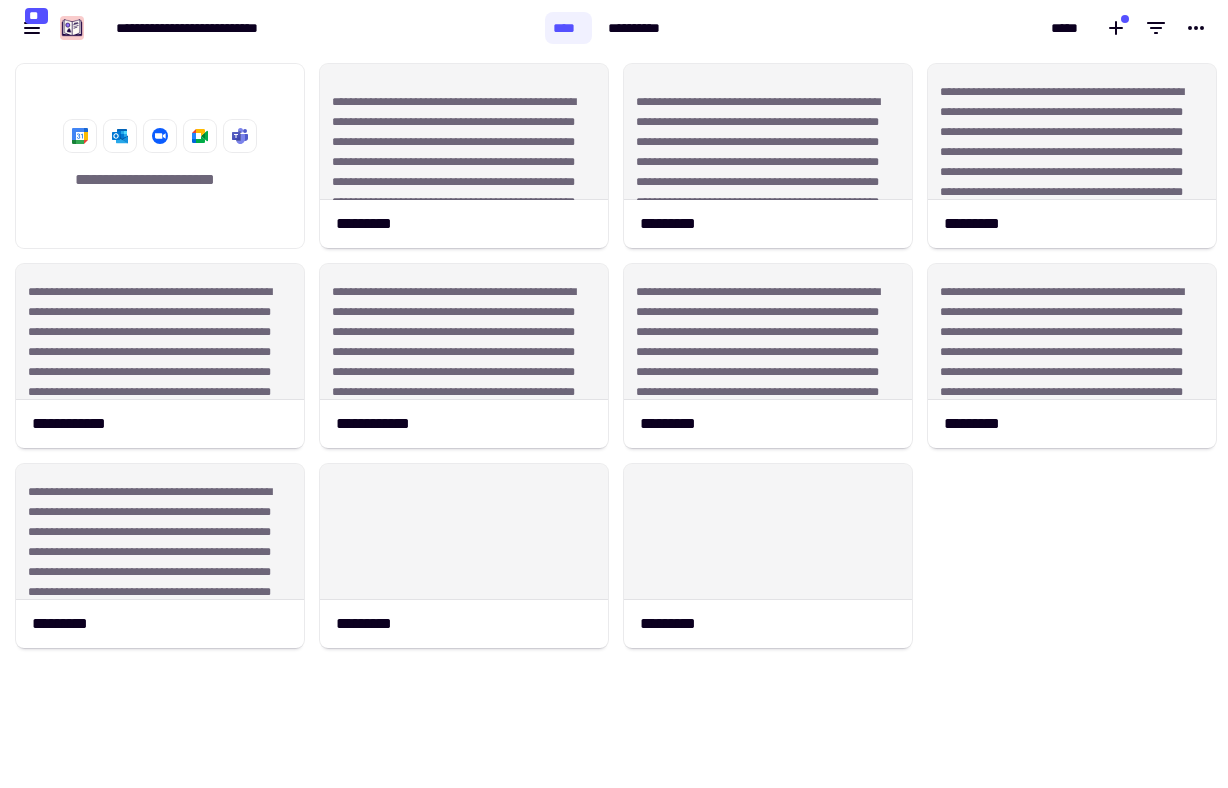 scroll, scrollTop: 16, scrollLeft: 16, axis: both 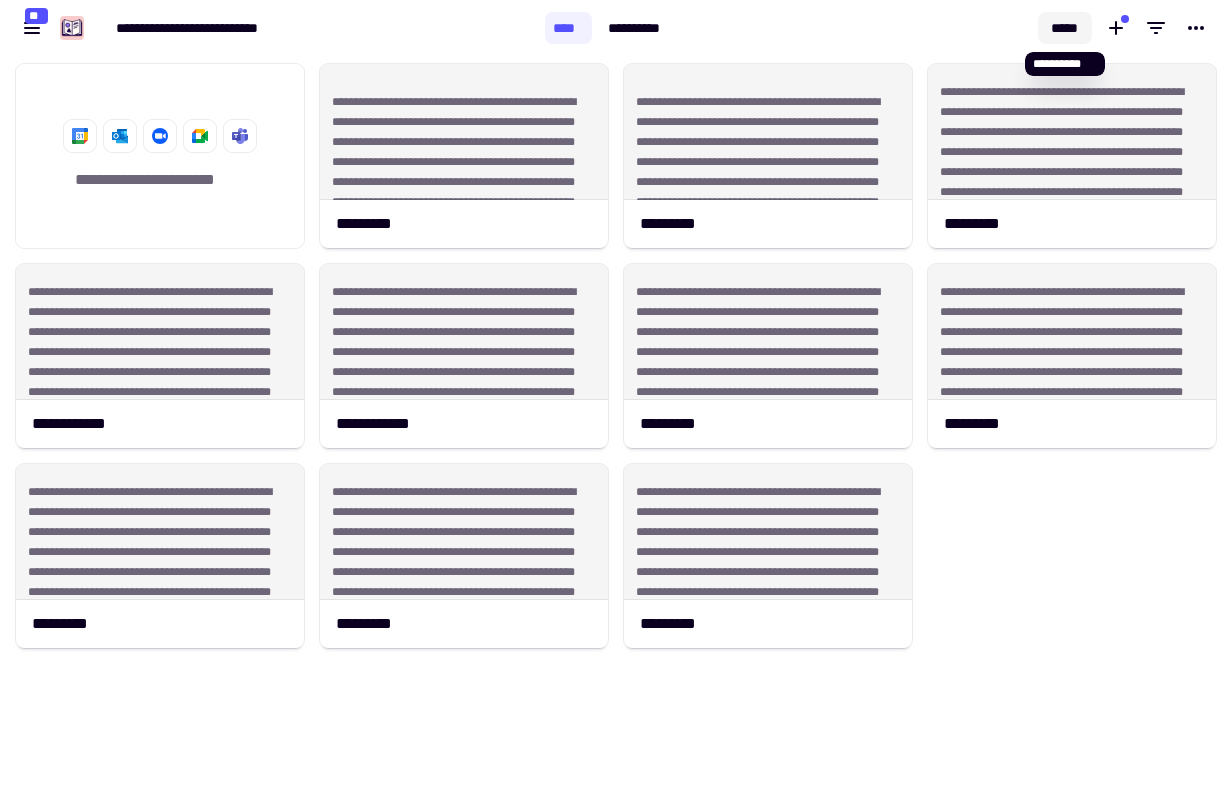 click on "*****" 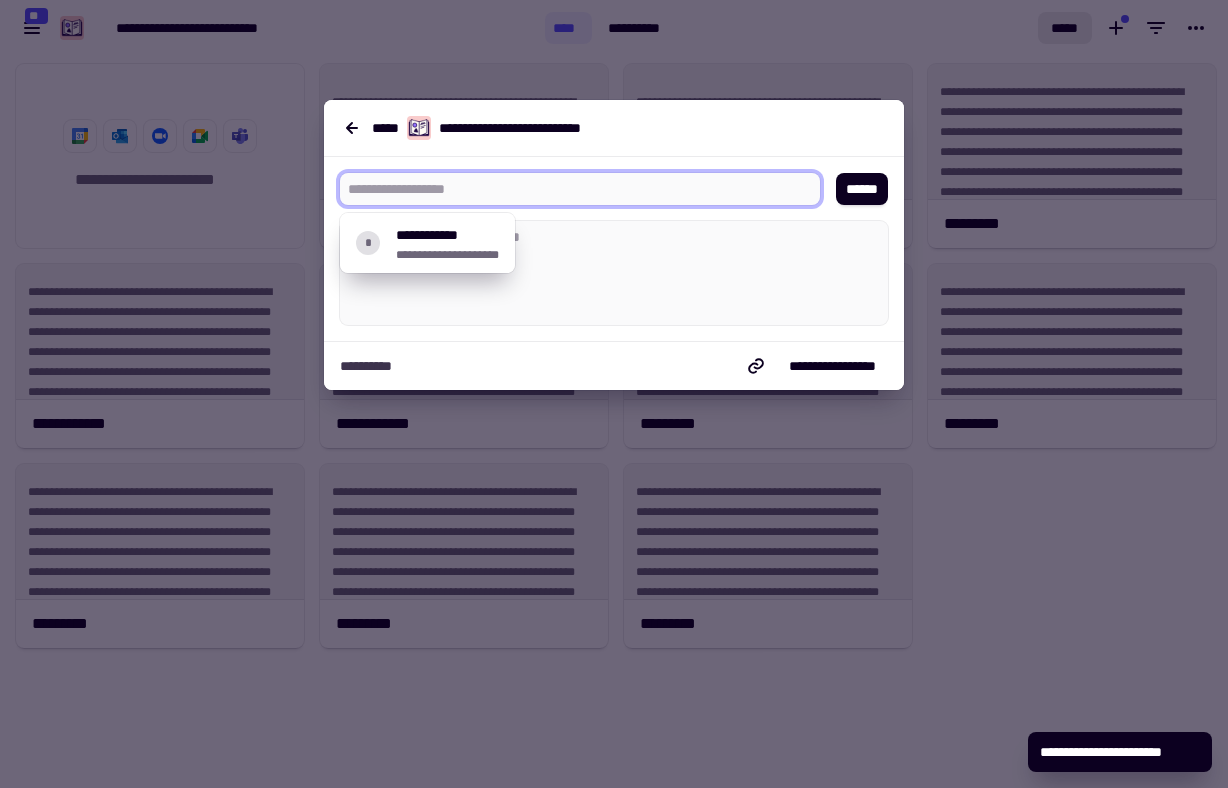 click at bounding box center [572, 189] 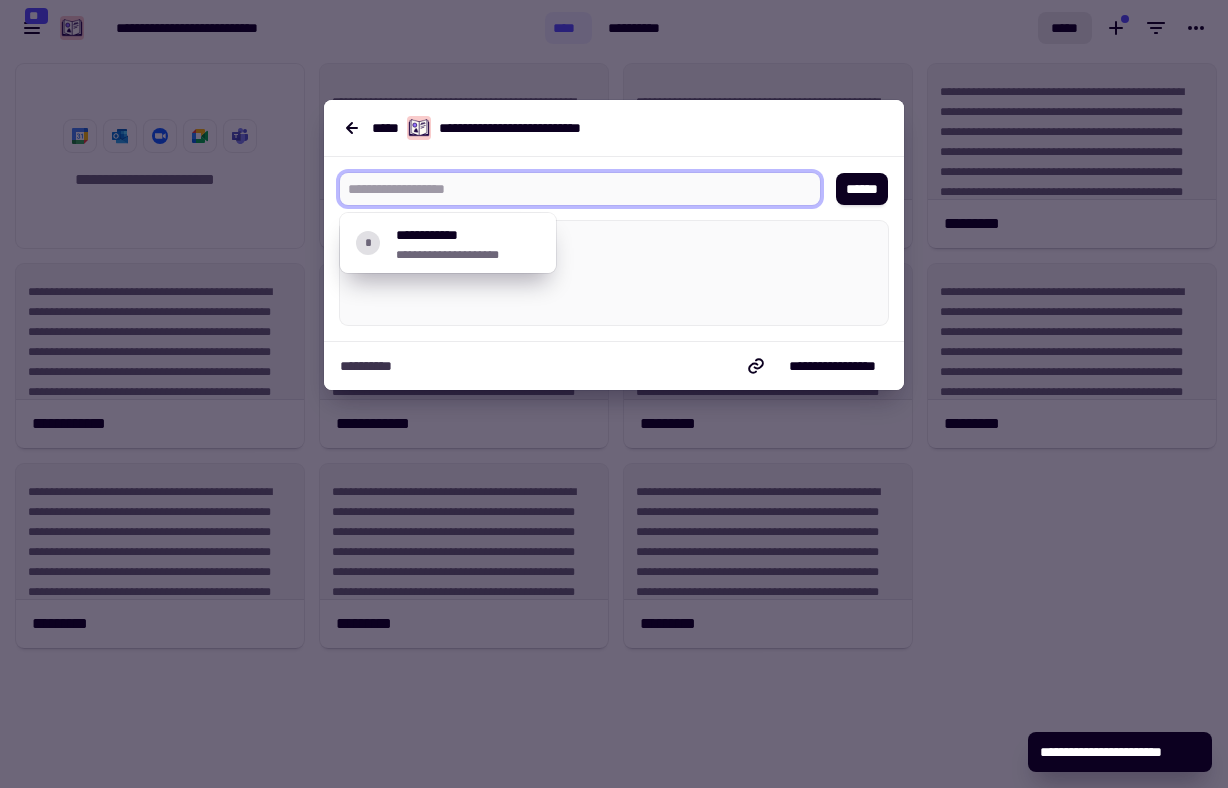 click at bounding box center [572, 189] 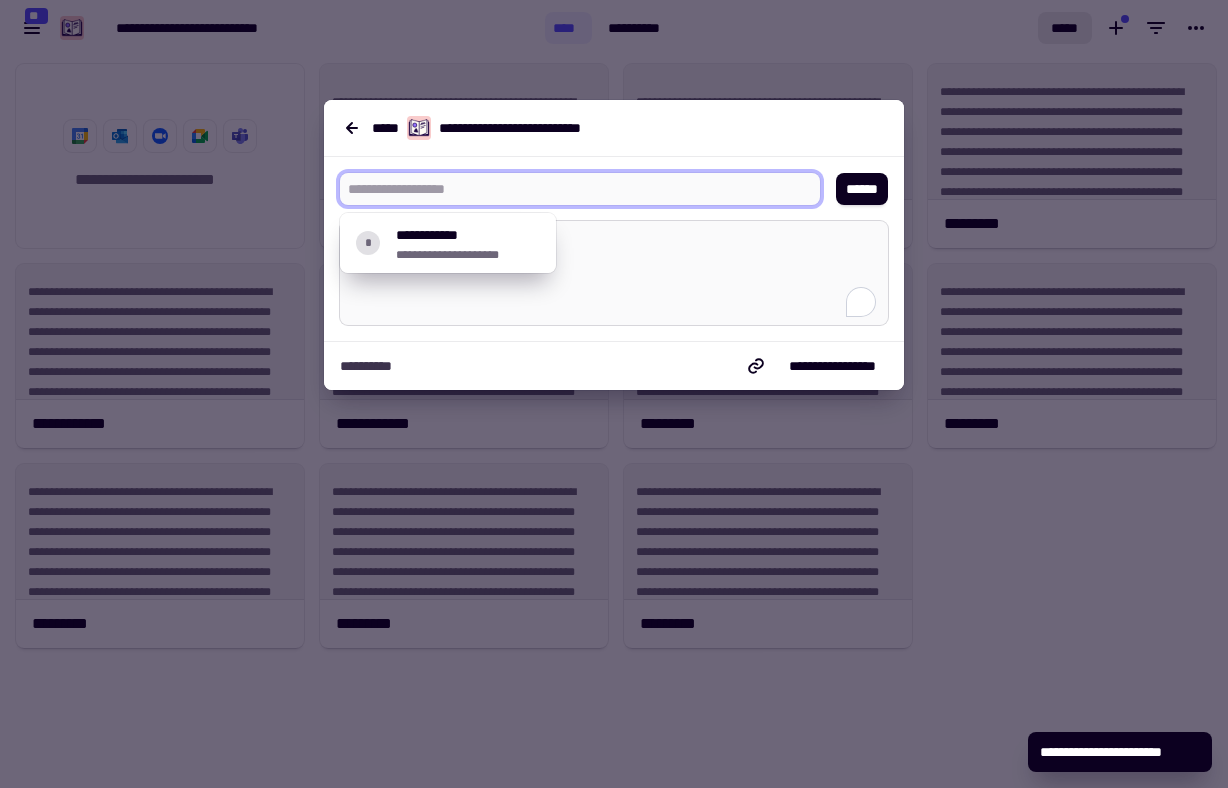 click 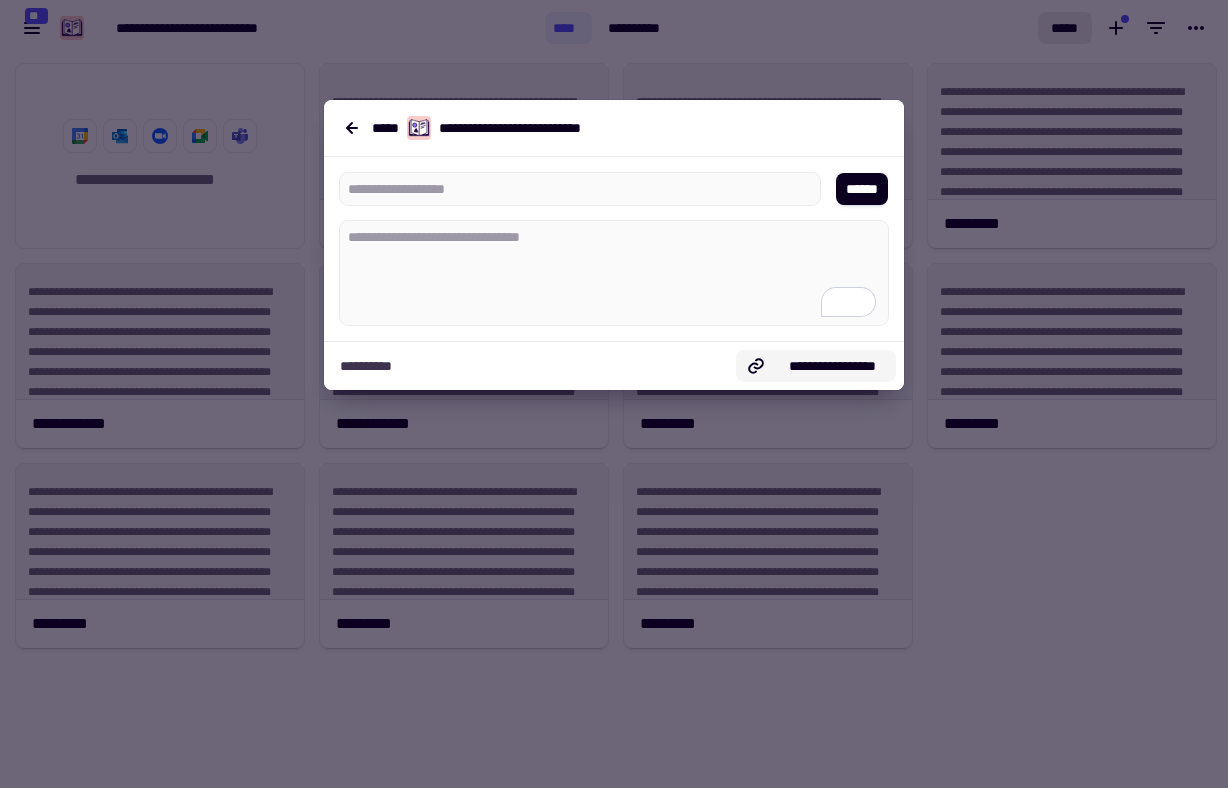 type on "*" 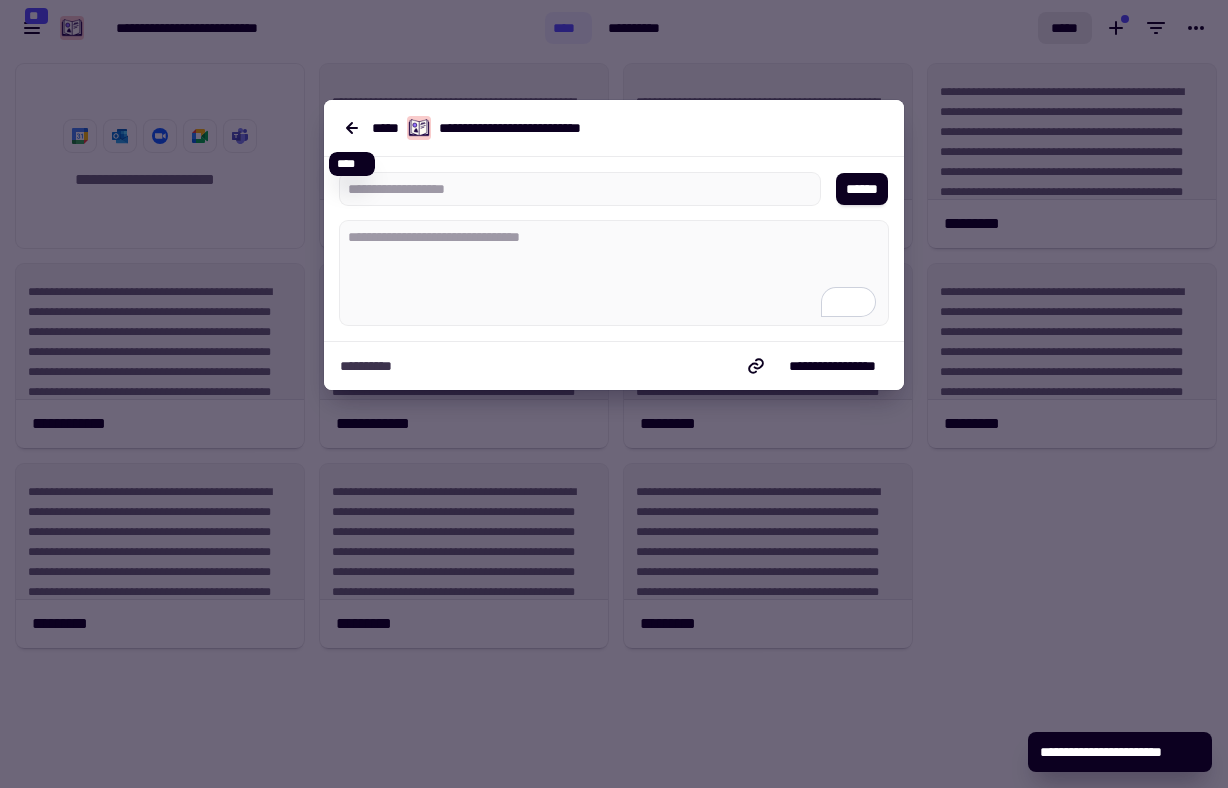 click 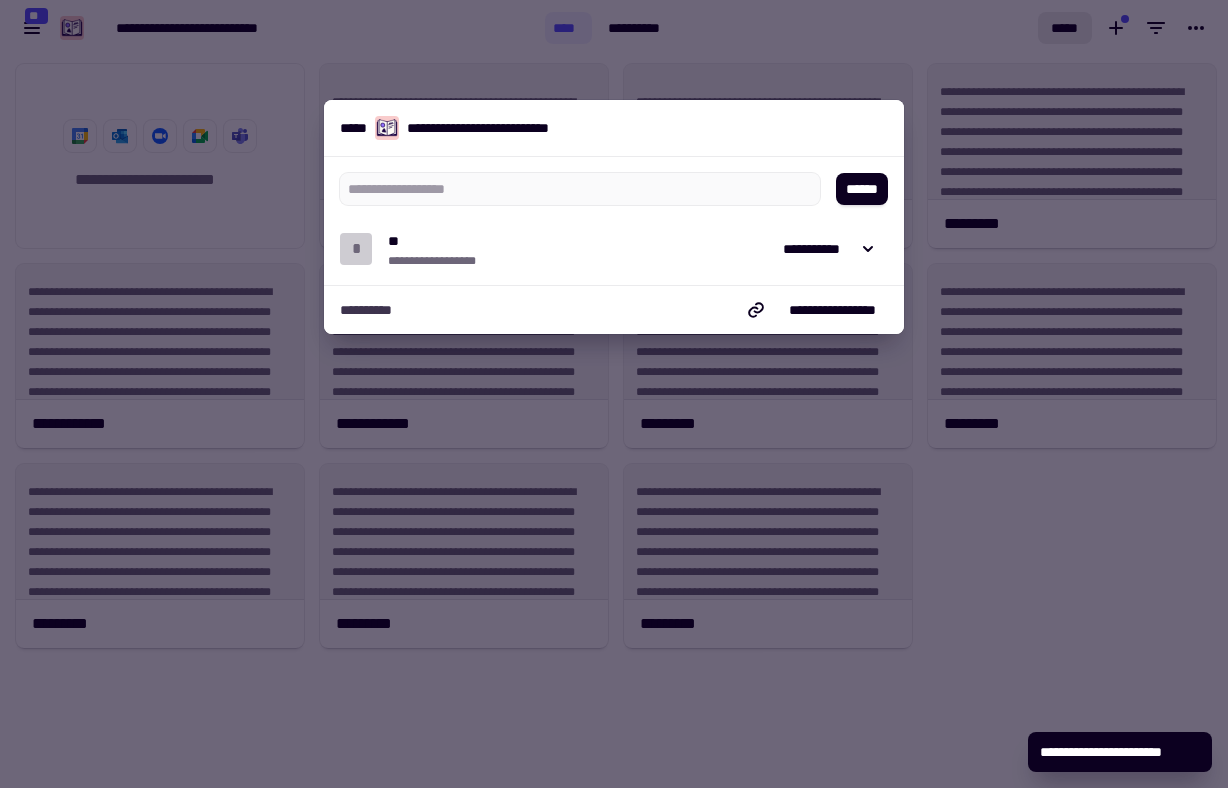 click at bounding box center (614, 394) 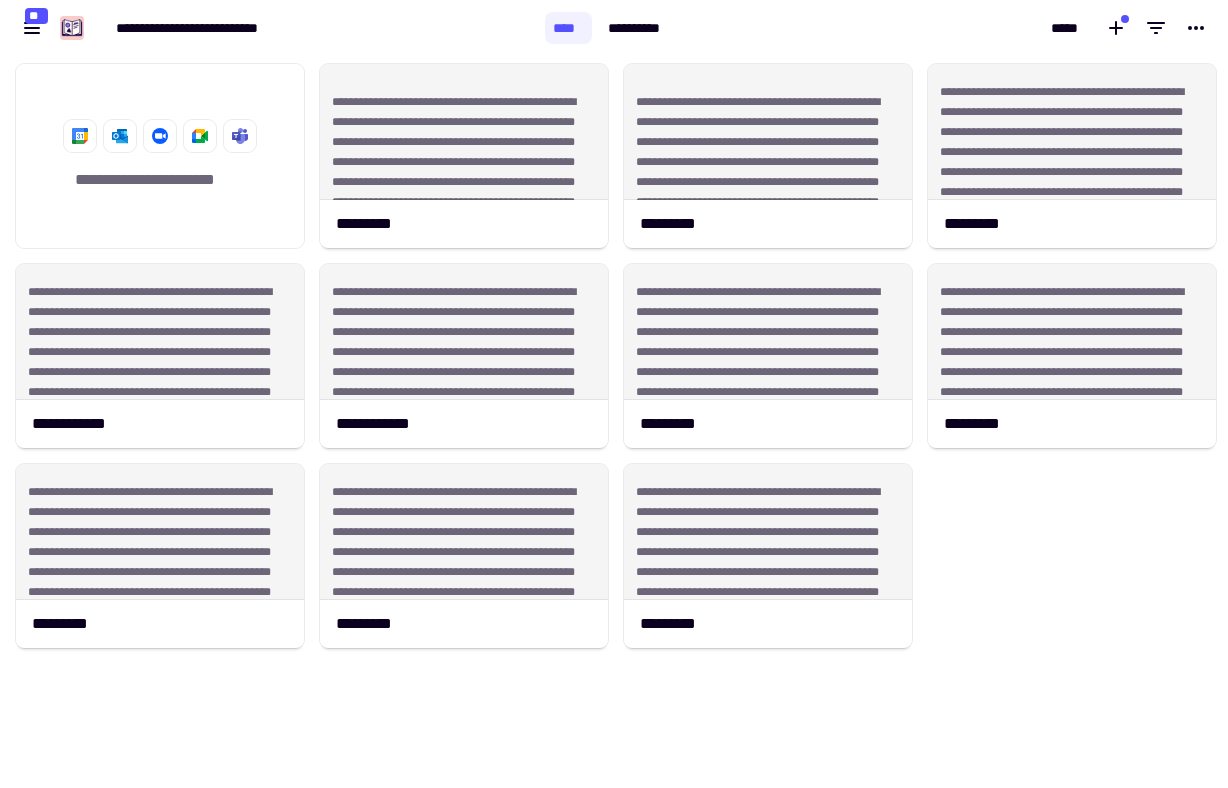 scroll, scrollTop: 16, scrollLeft: 16, axis: both 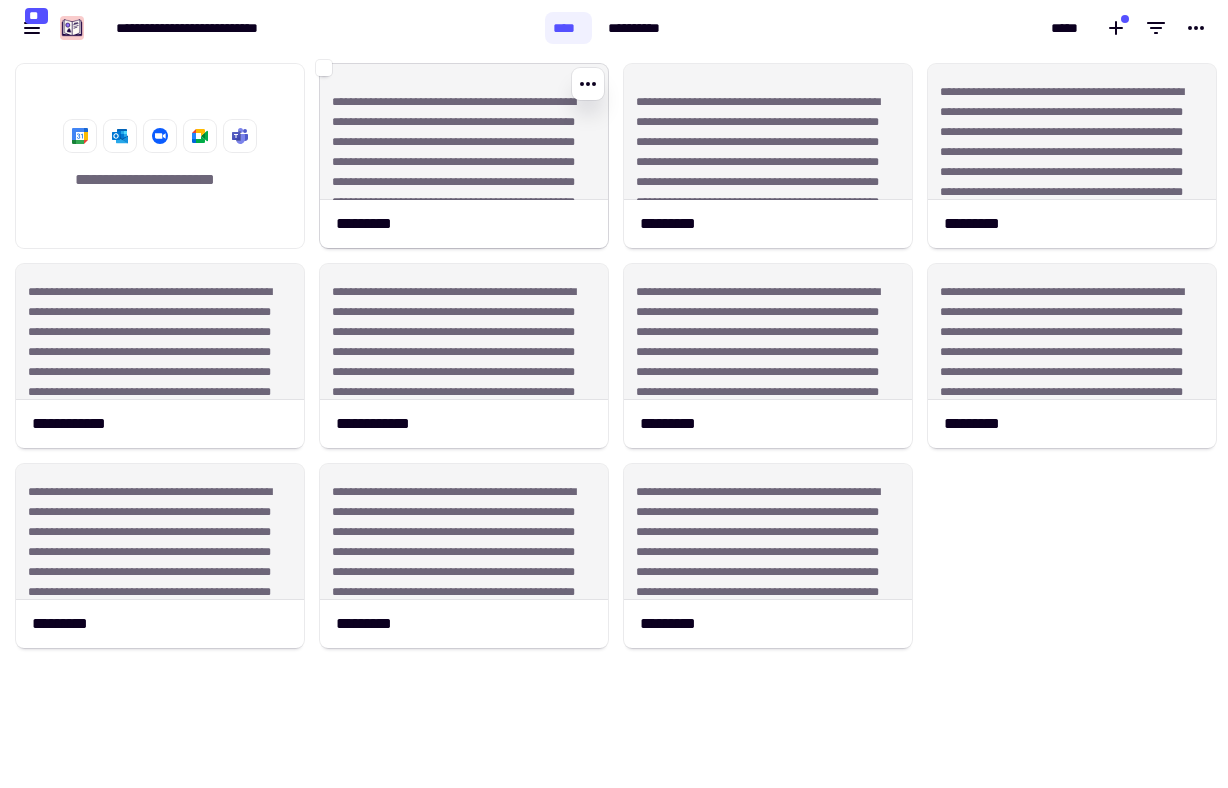 click on "**********" 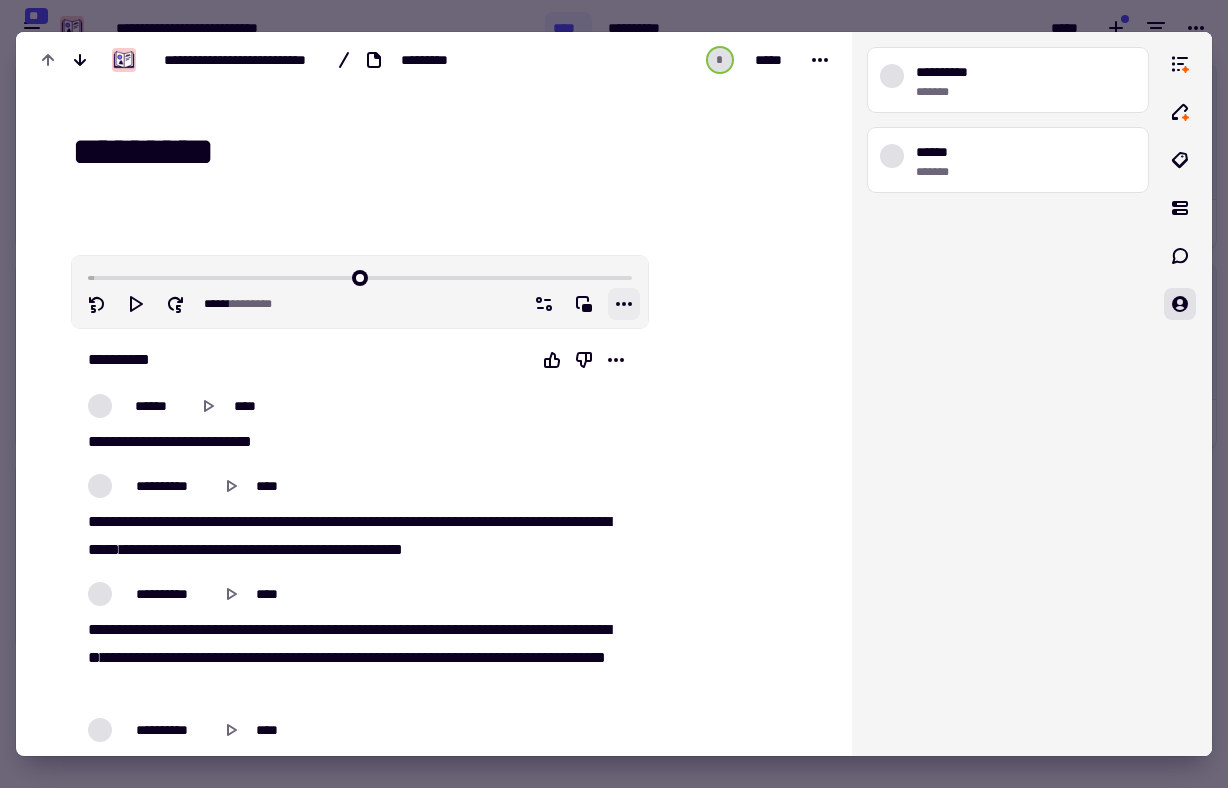 click 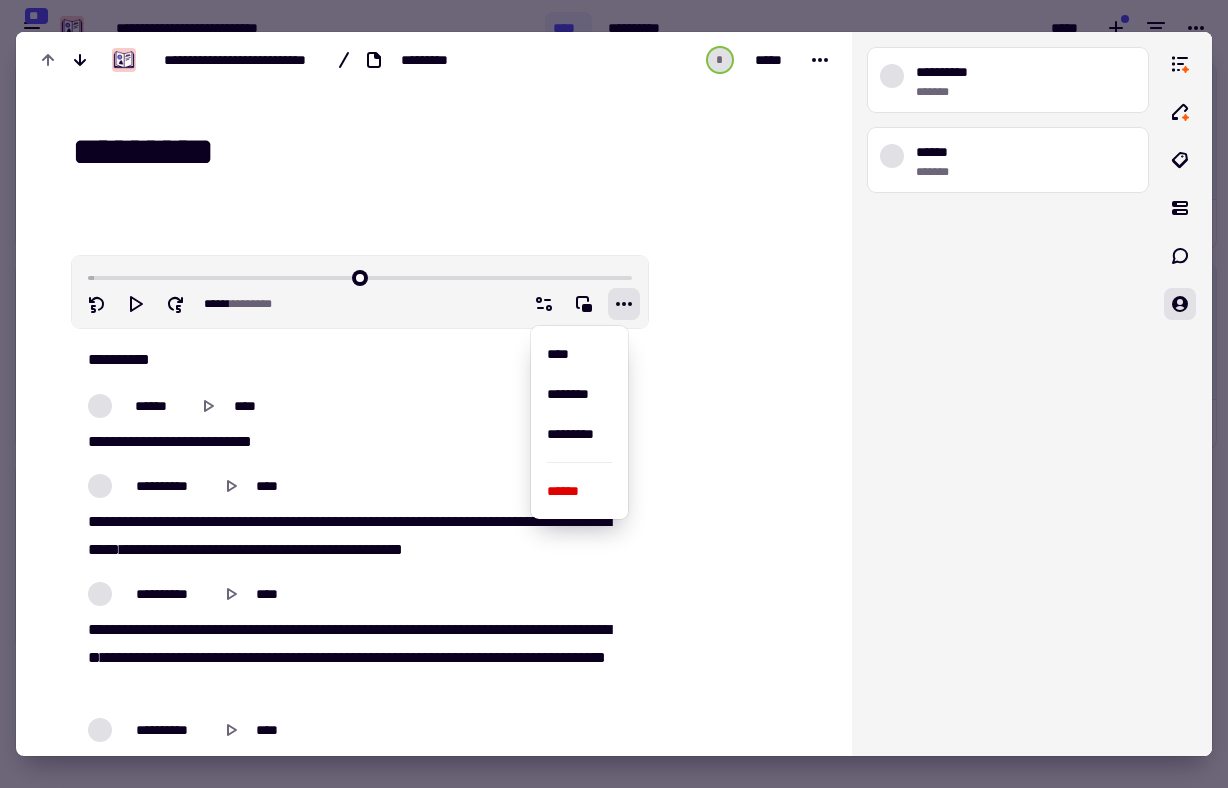 click at bounding box center [736, 43350] 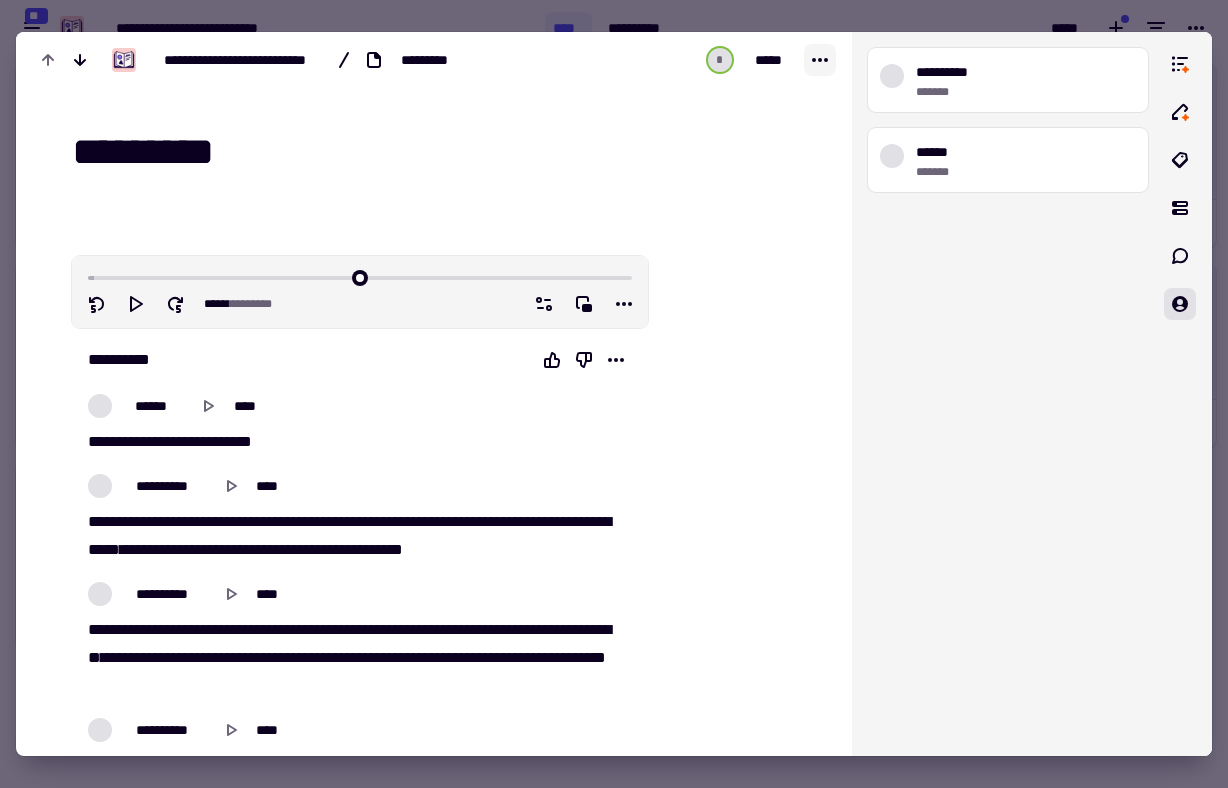 click 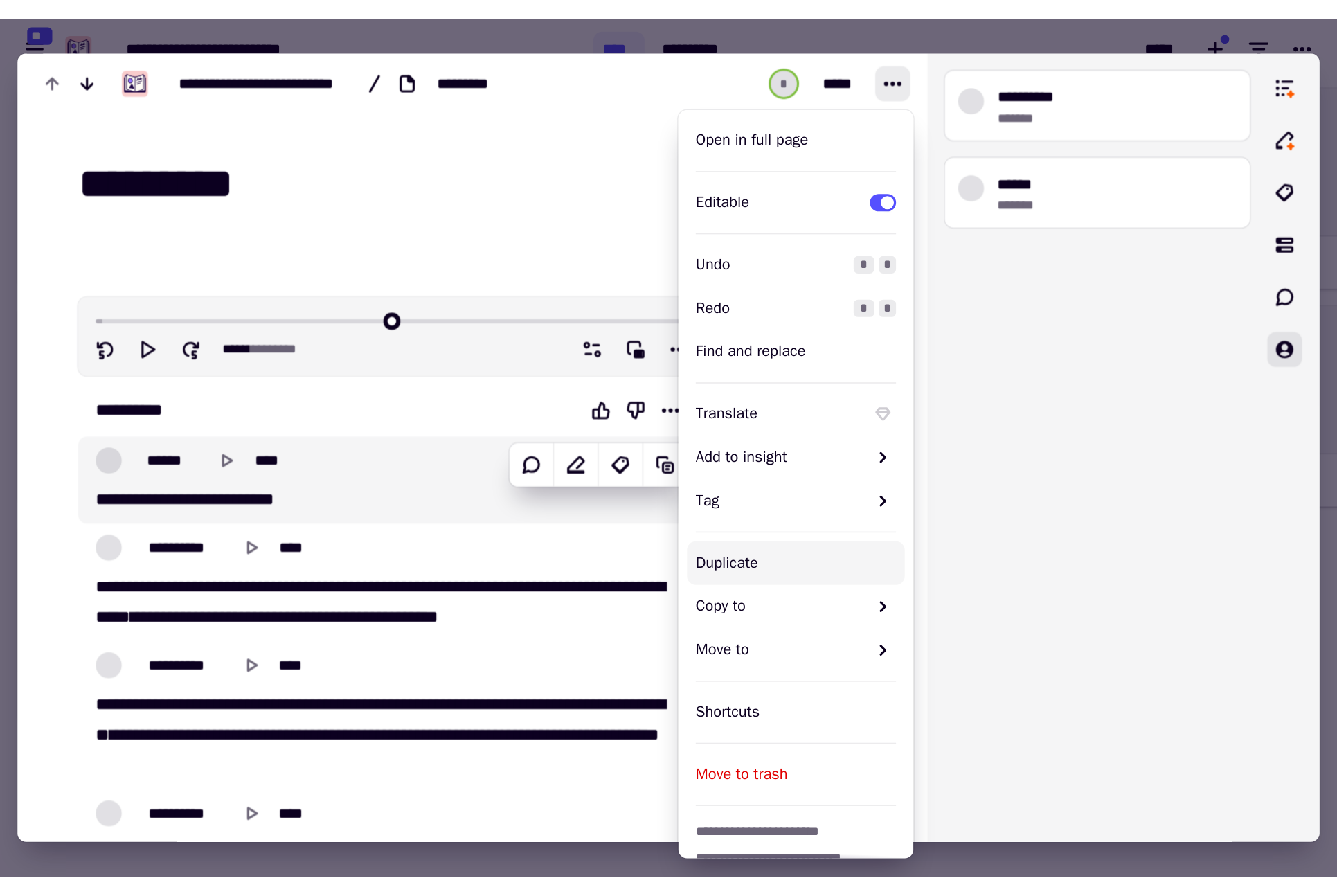 scroll, scrollTop: 11, scrollLeft: 11, axis: both 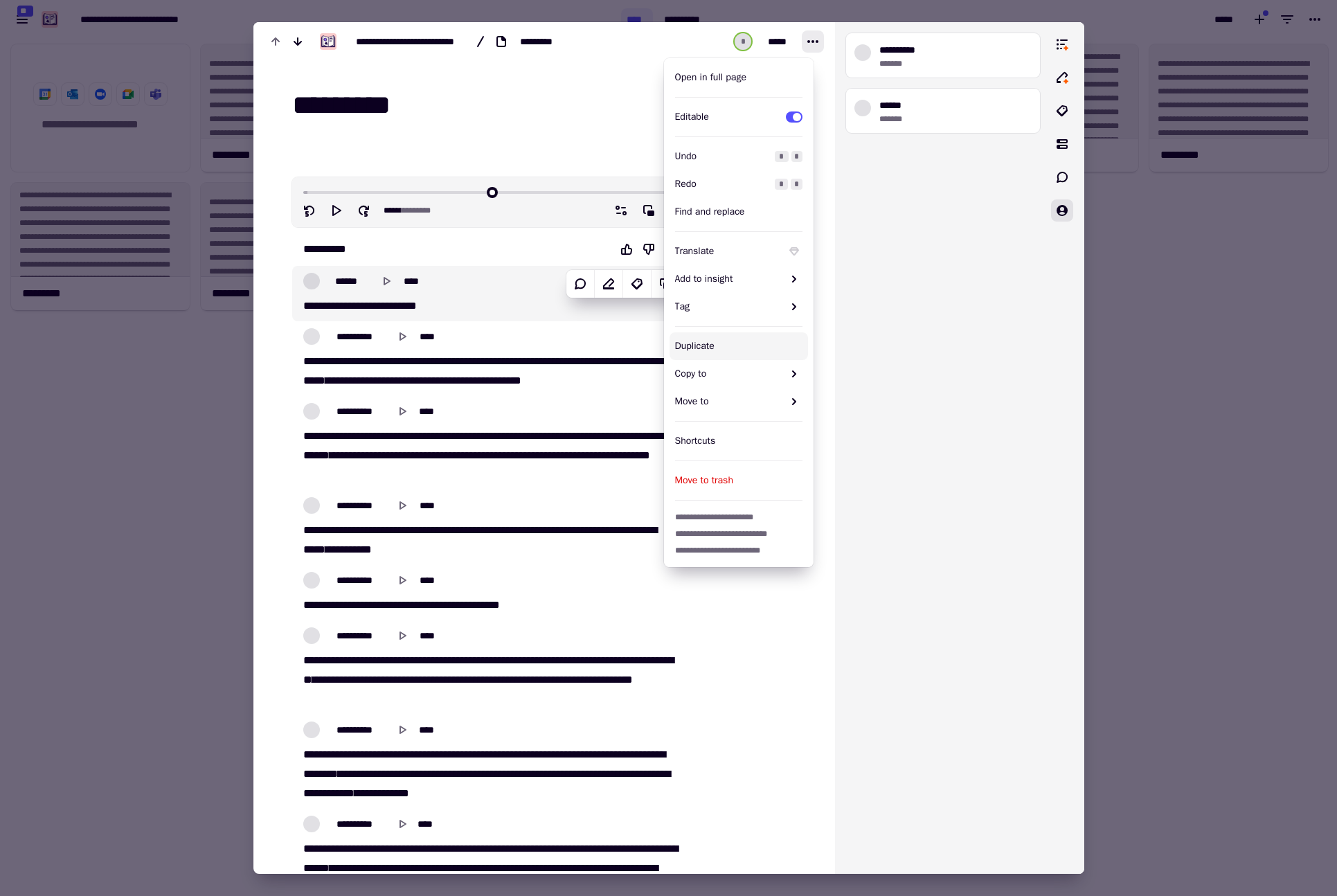 click at bounding box center (668, 448) 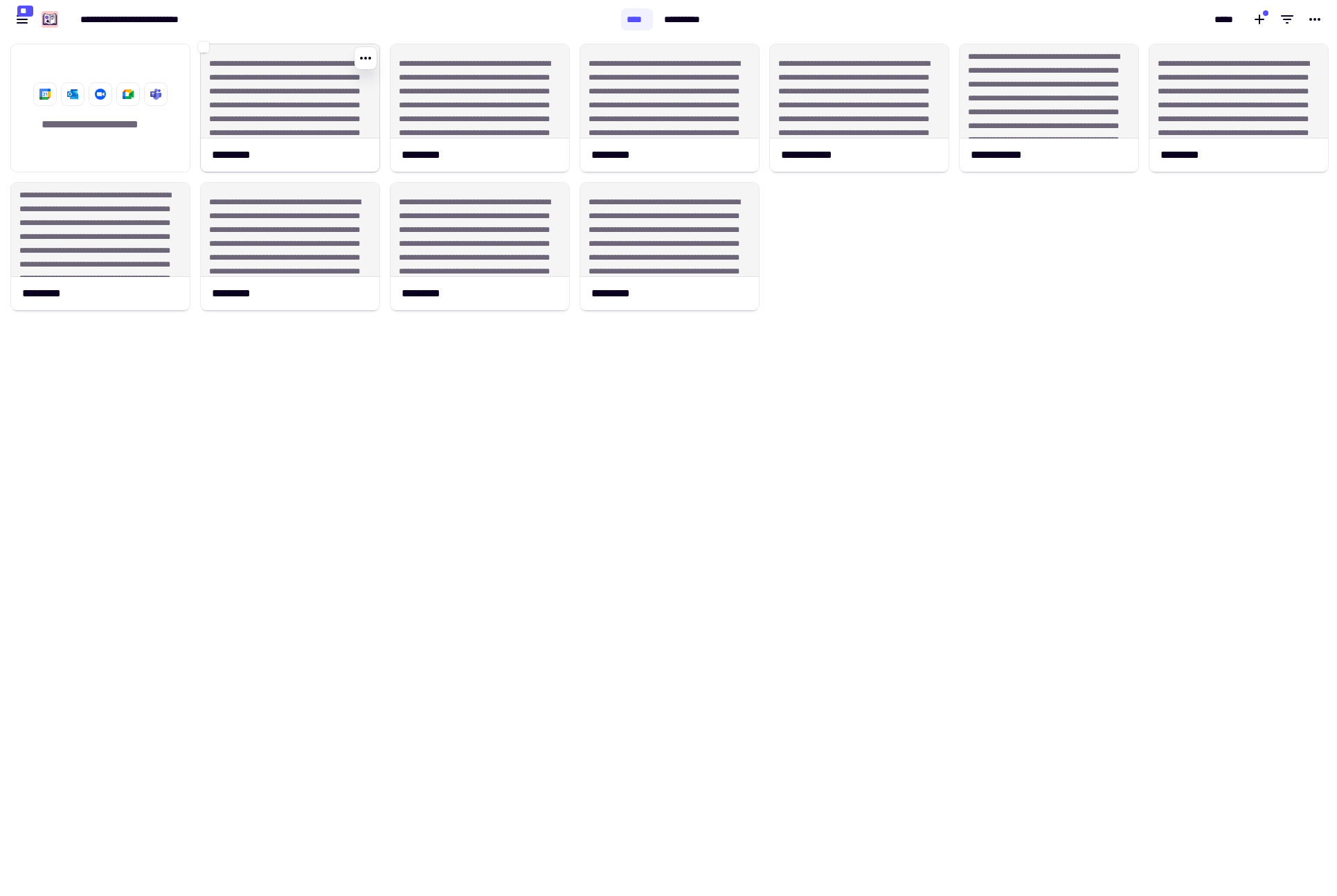 click on "**********" 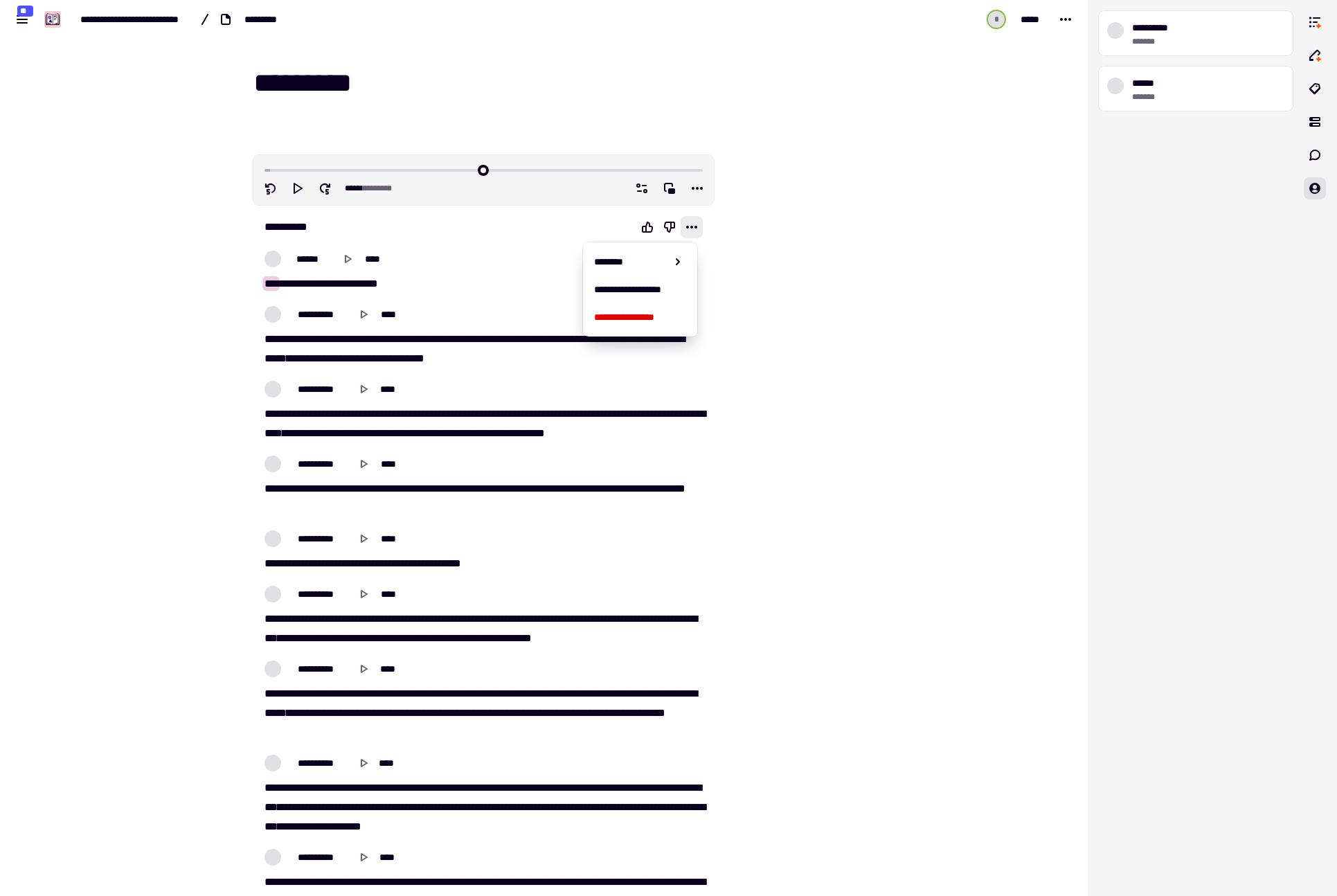 scroll, scrollTop: 0, scrollLeft: 0, axis: both 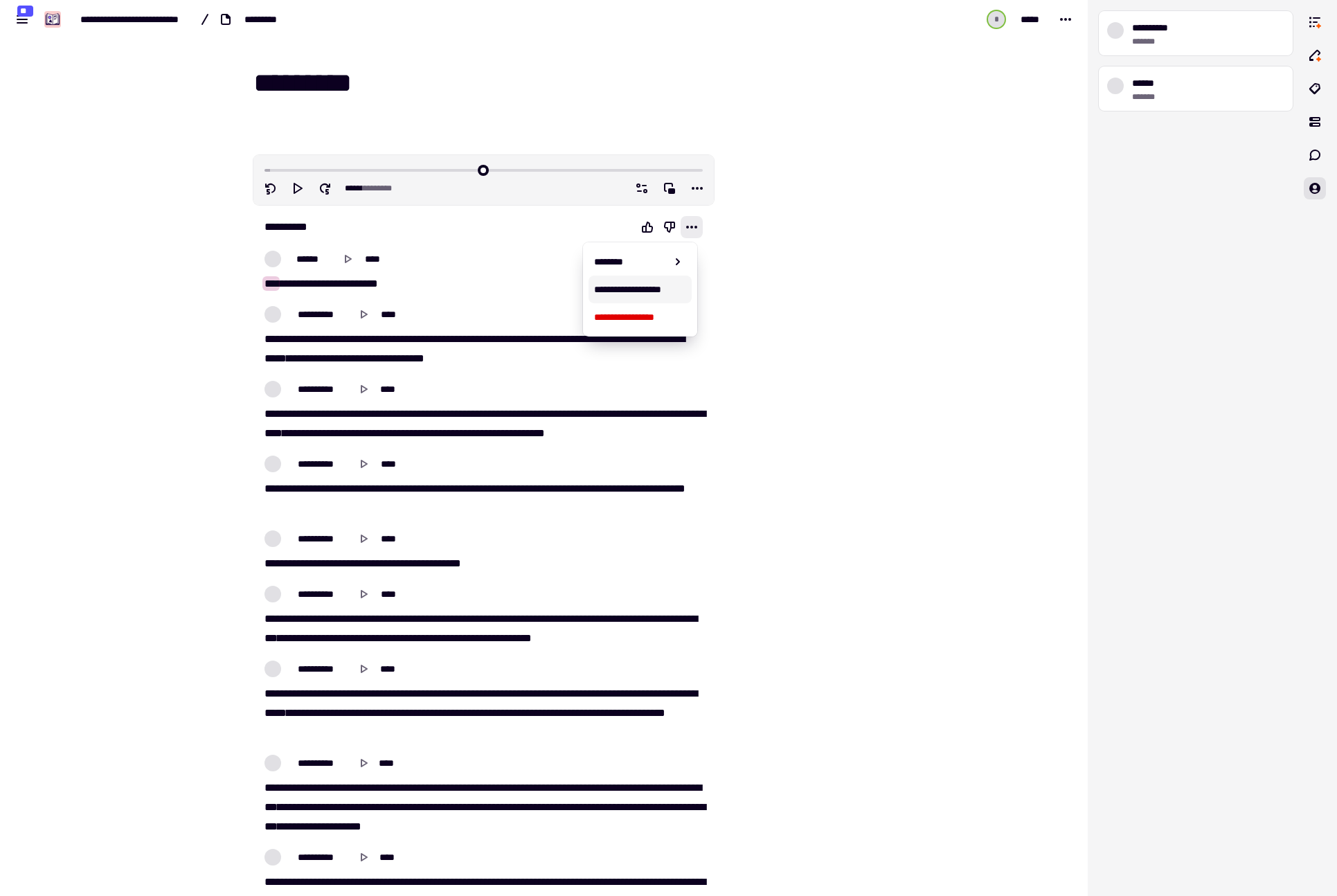 click on "**********" at bounding box center [640, 289] 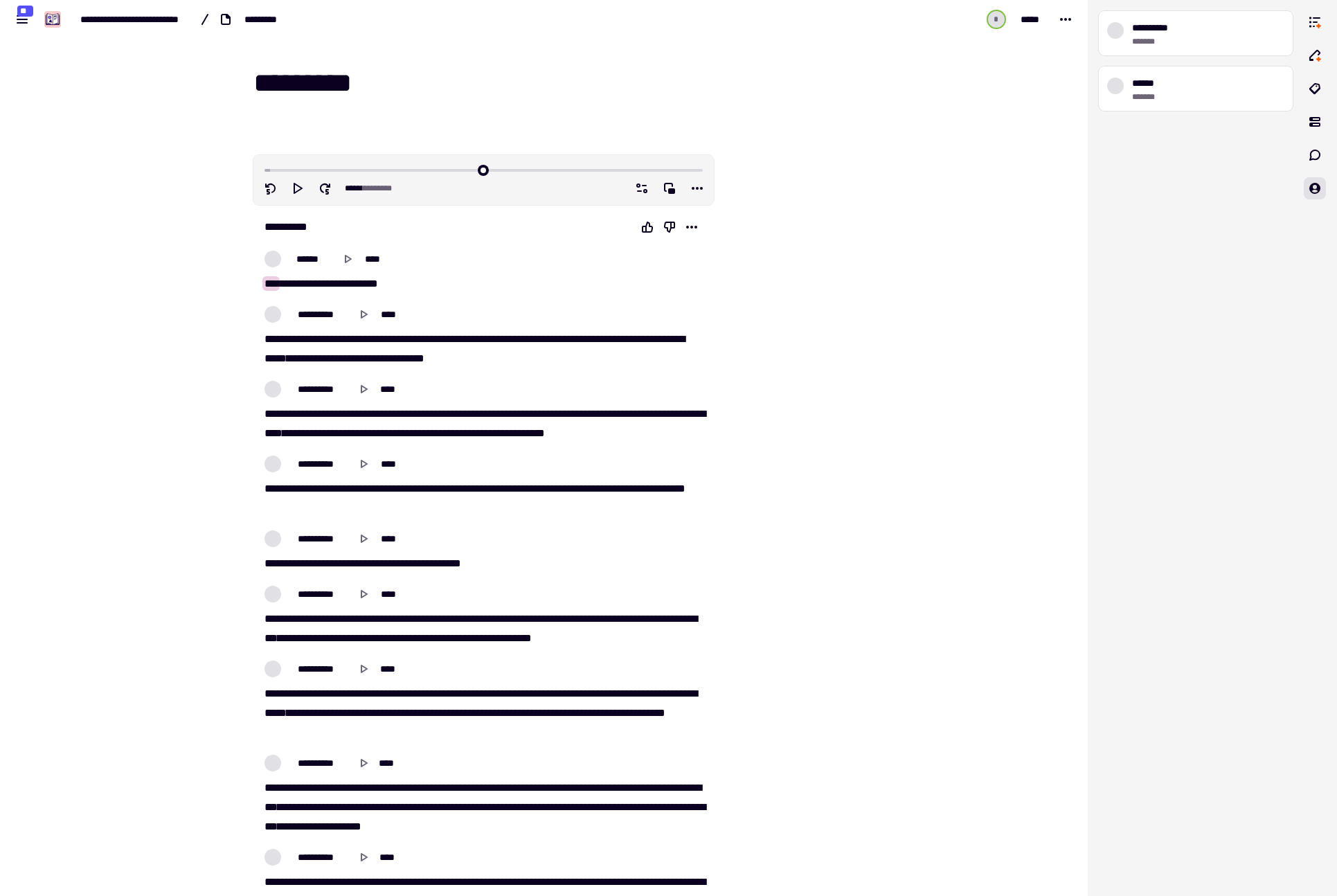 click at bounding box center (784, 28380) 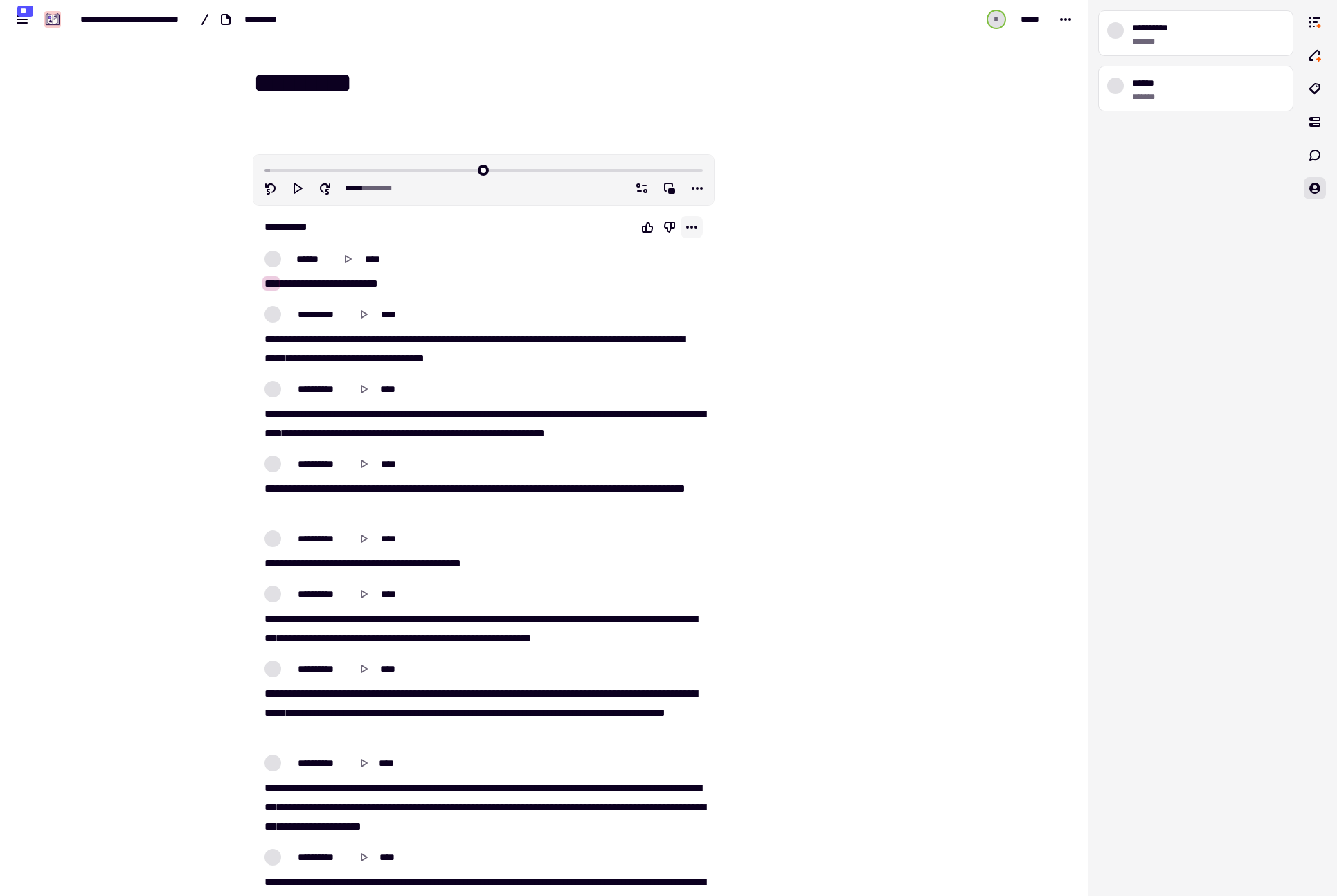 click 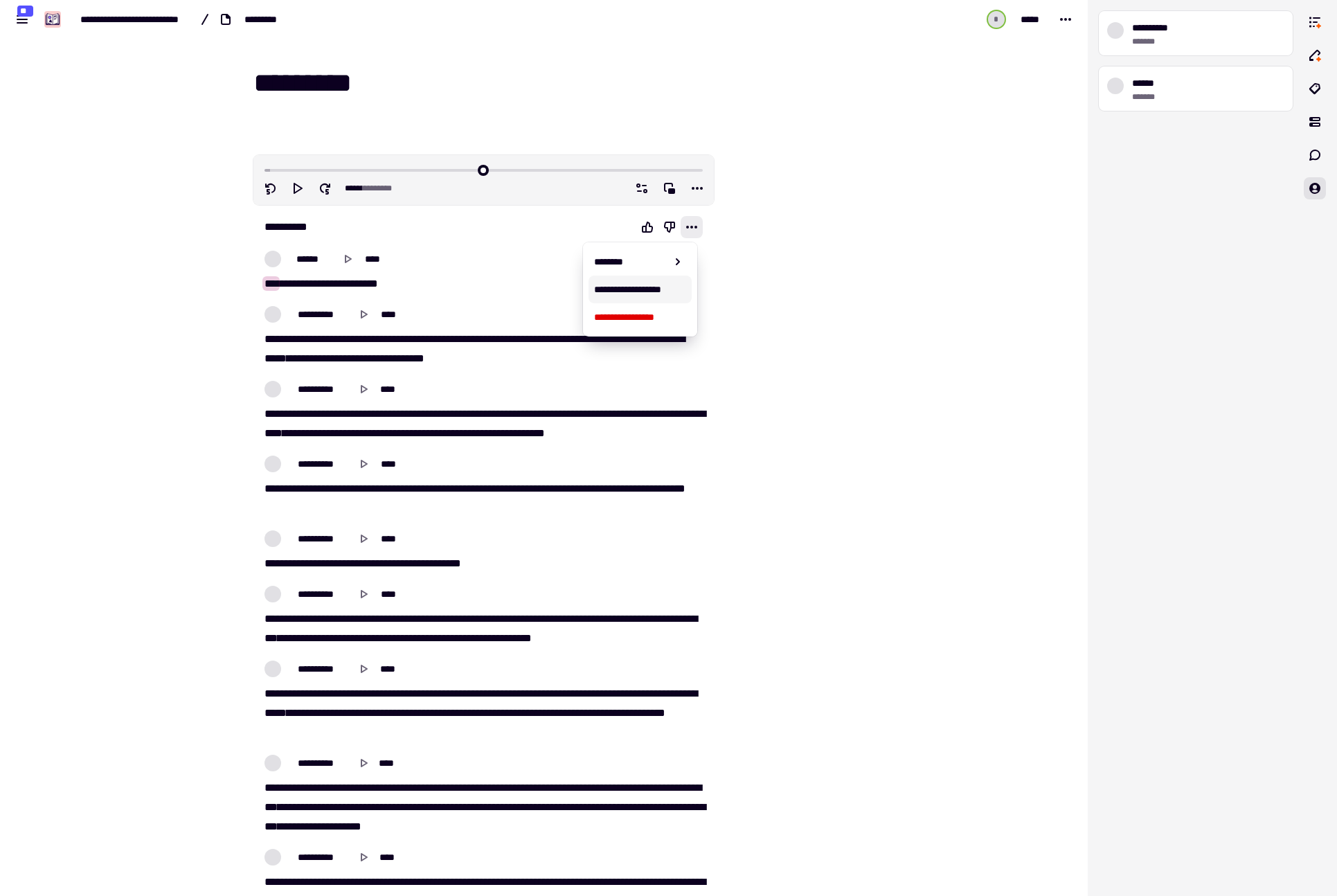 click on "**********" at bounding box center (640, 289) 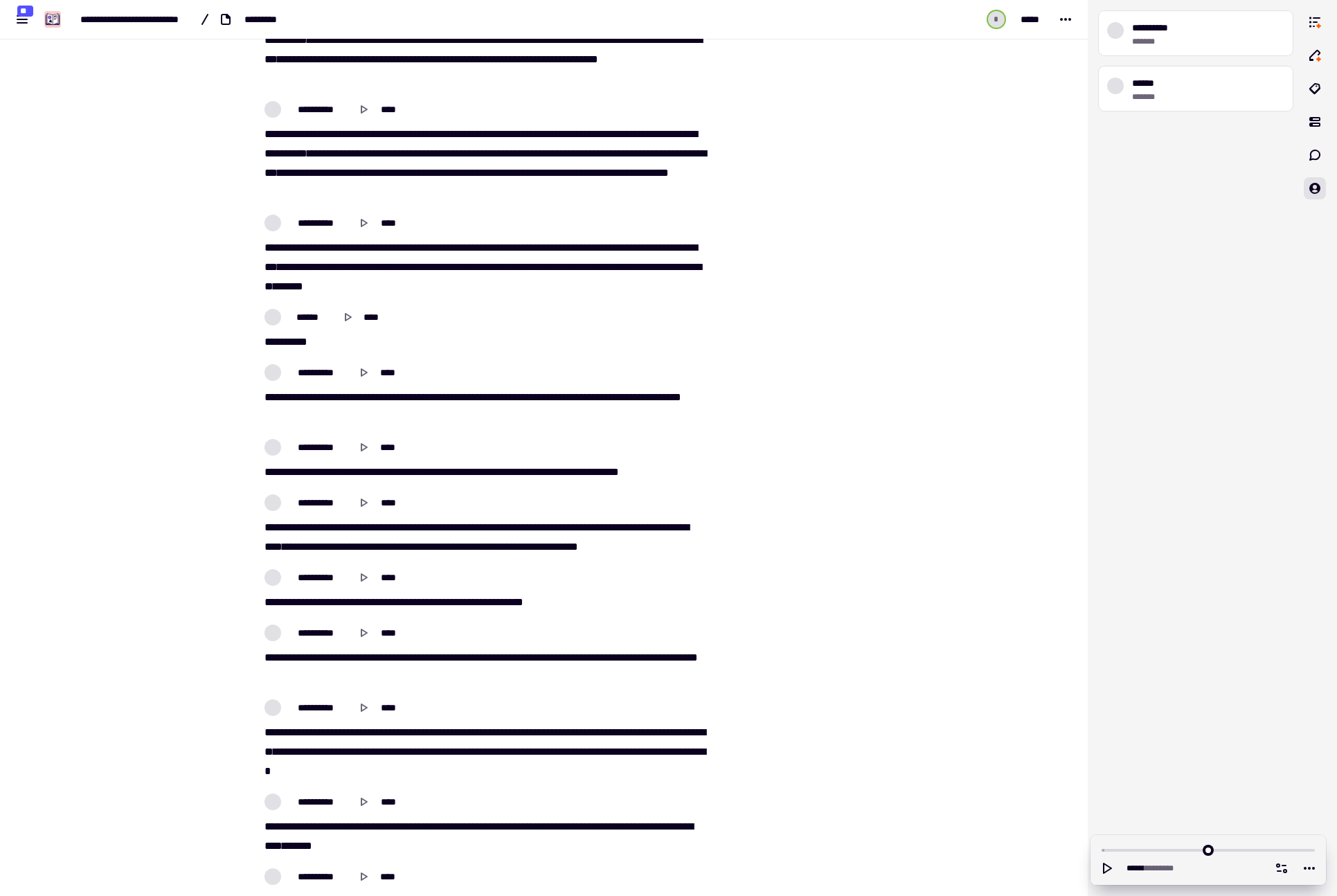 scroll, scrollTop: 3480, scrollLeft: 0, axis: vertical 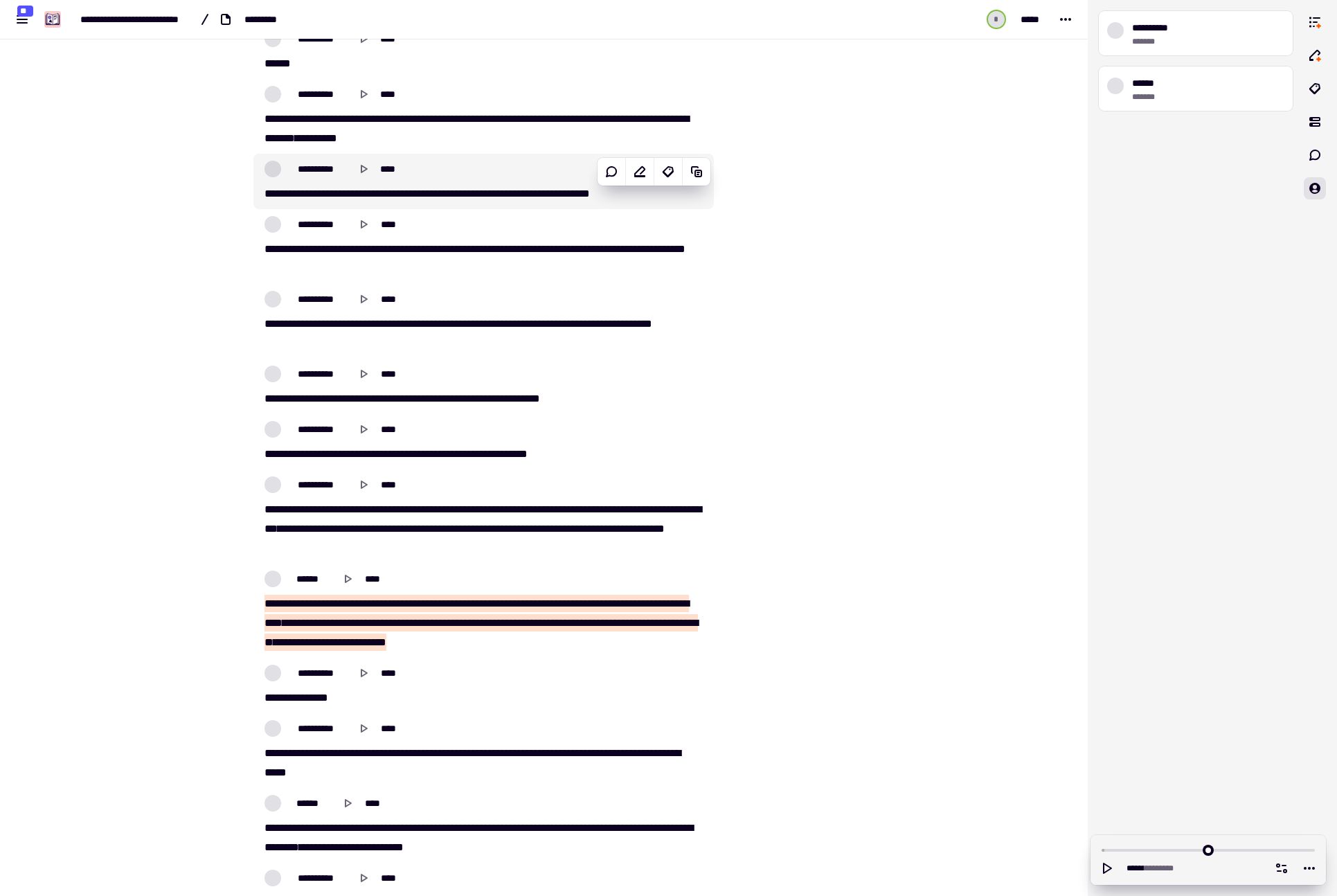 drag, startPoint x: 748, startPoint y: 337, endPoint x: 947, endPoint y: 302, distance: 202.05445 